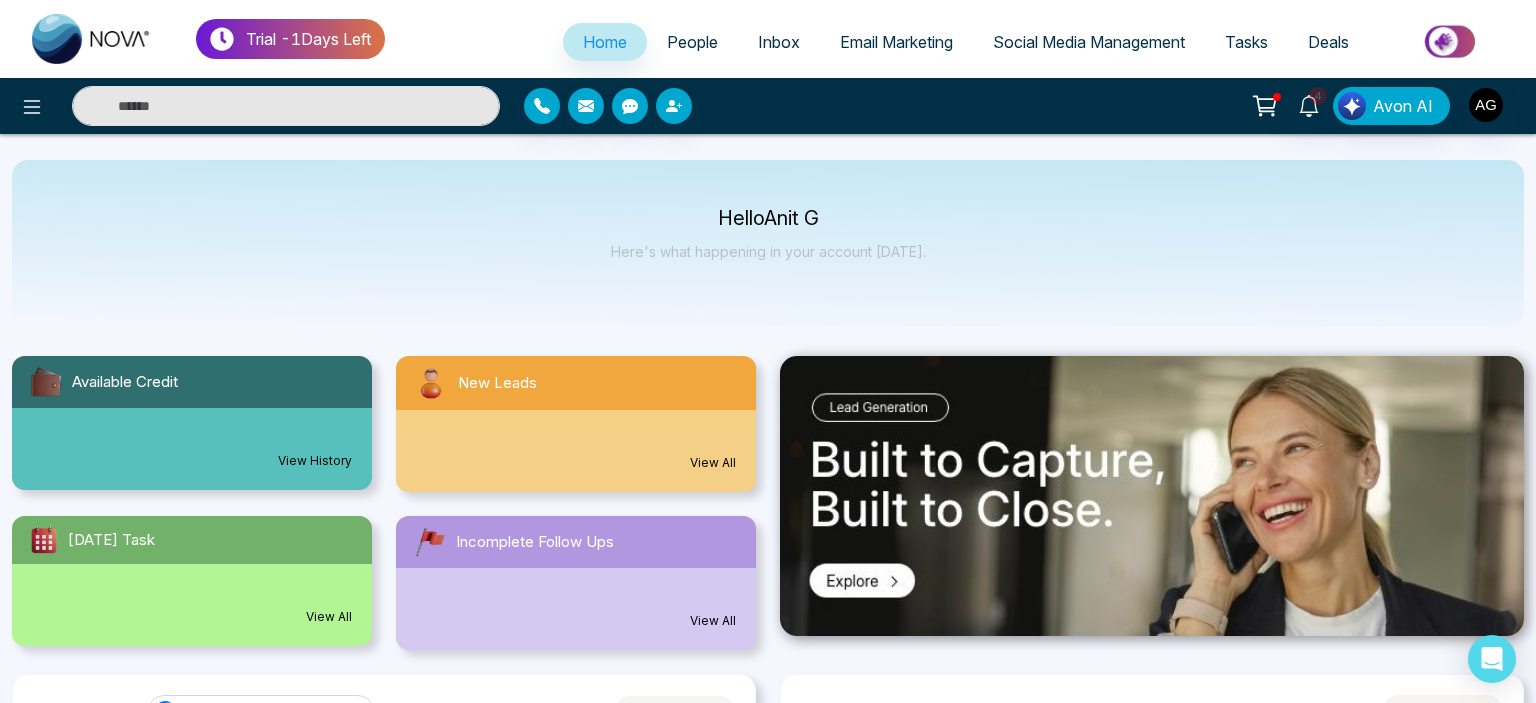 select on "*" 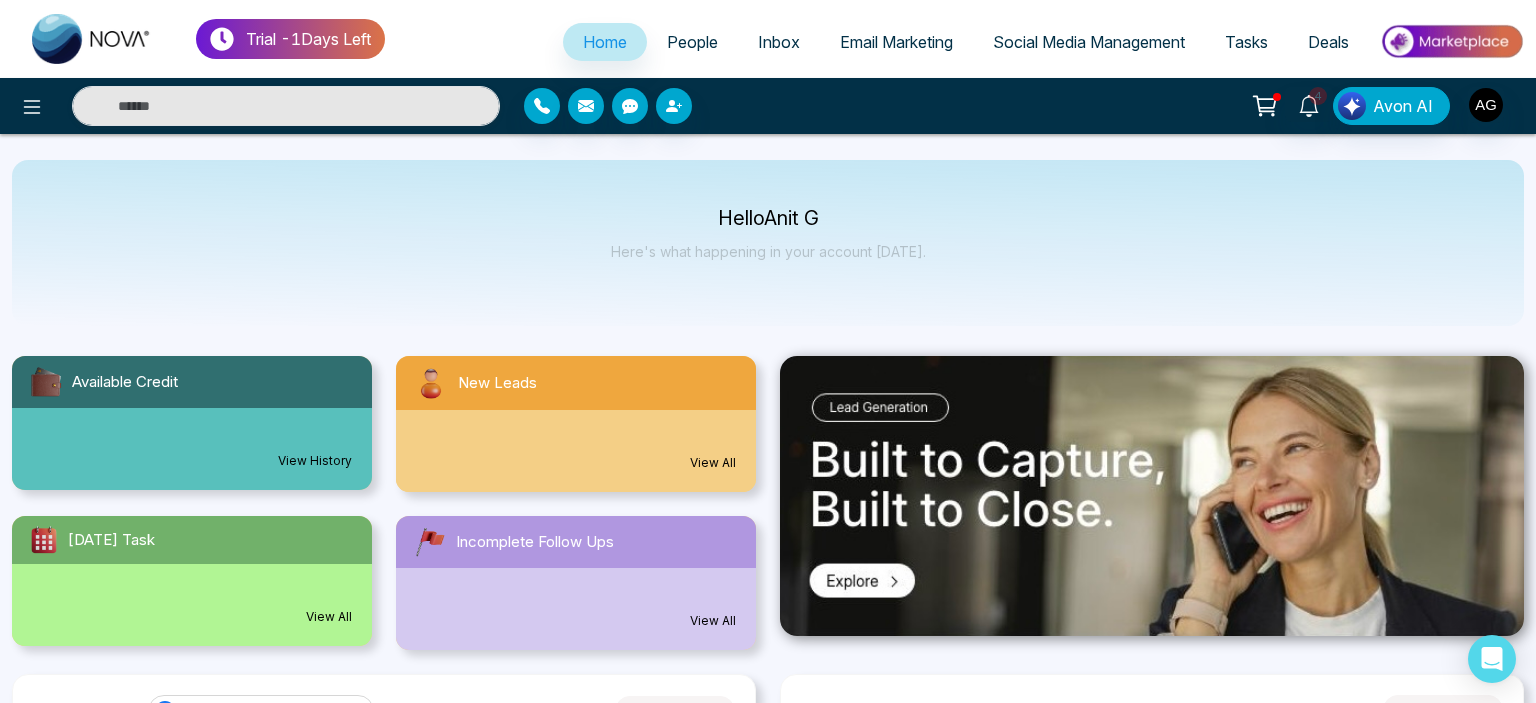 select on "*" 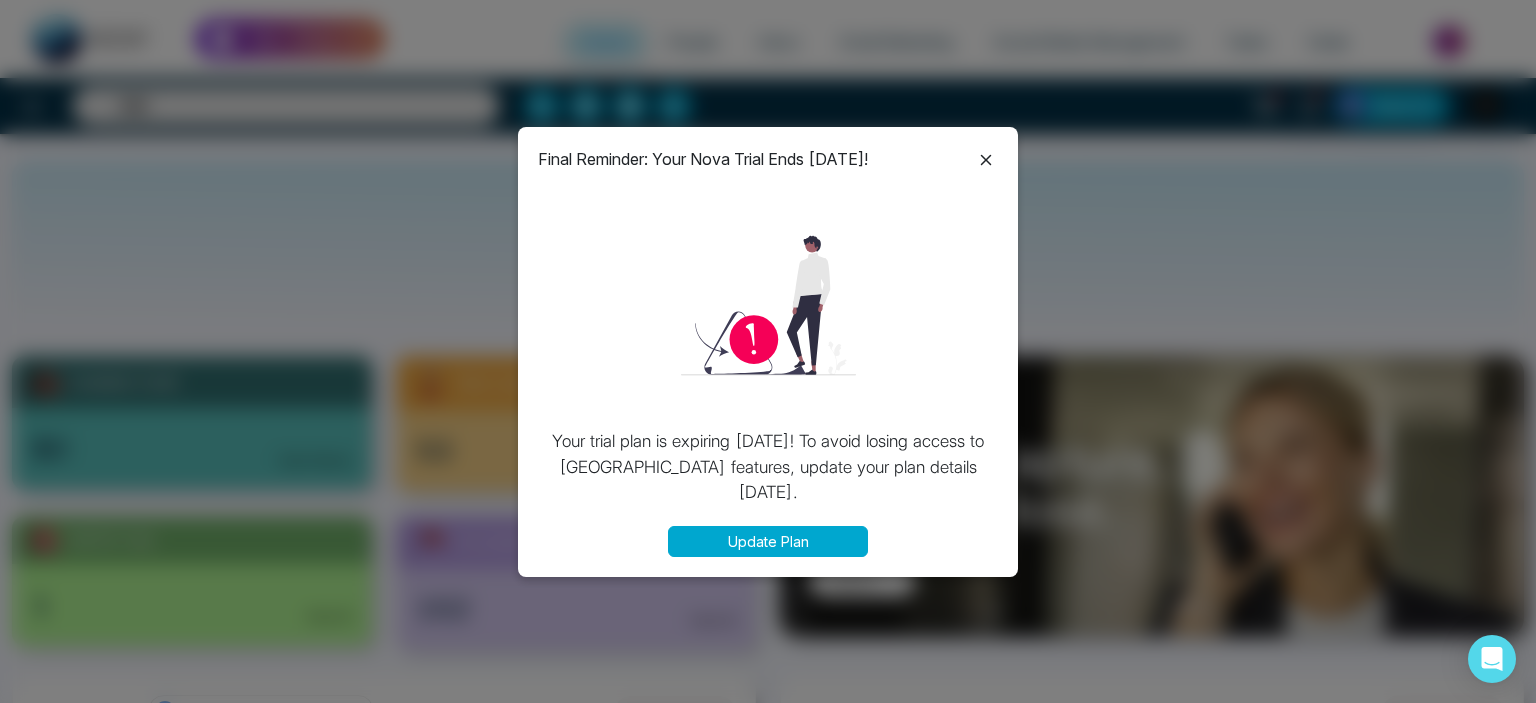 scroll, scrollTop: 0, scrollLeft: 0, axis: both 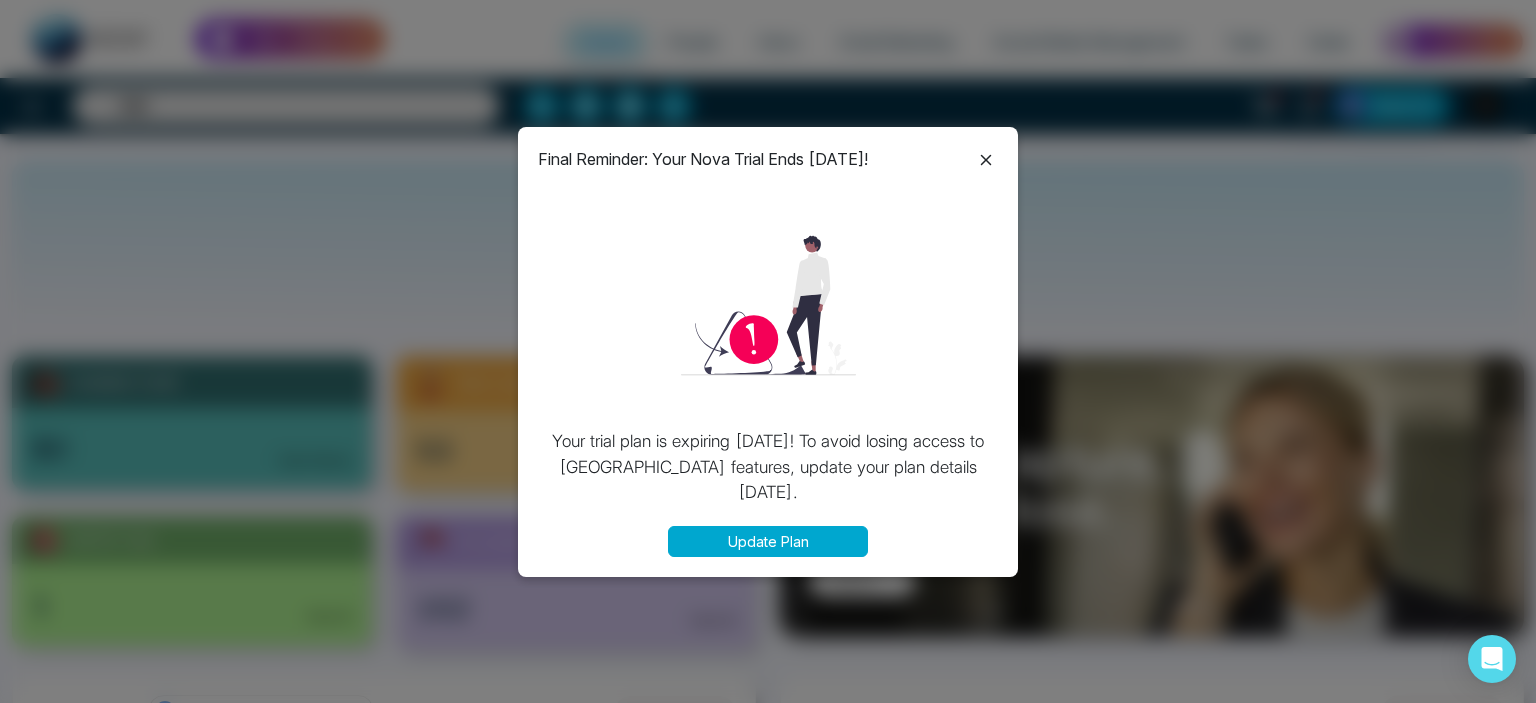 click 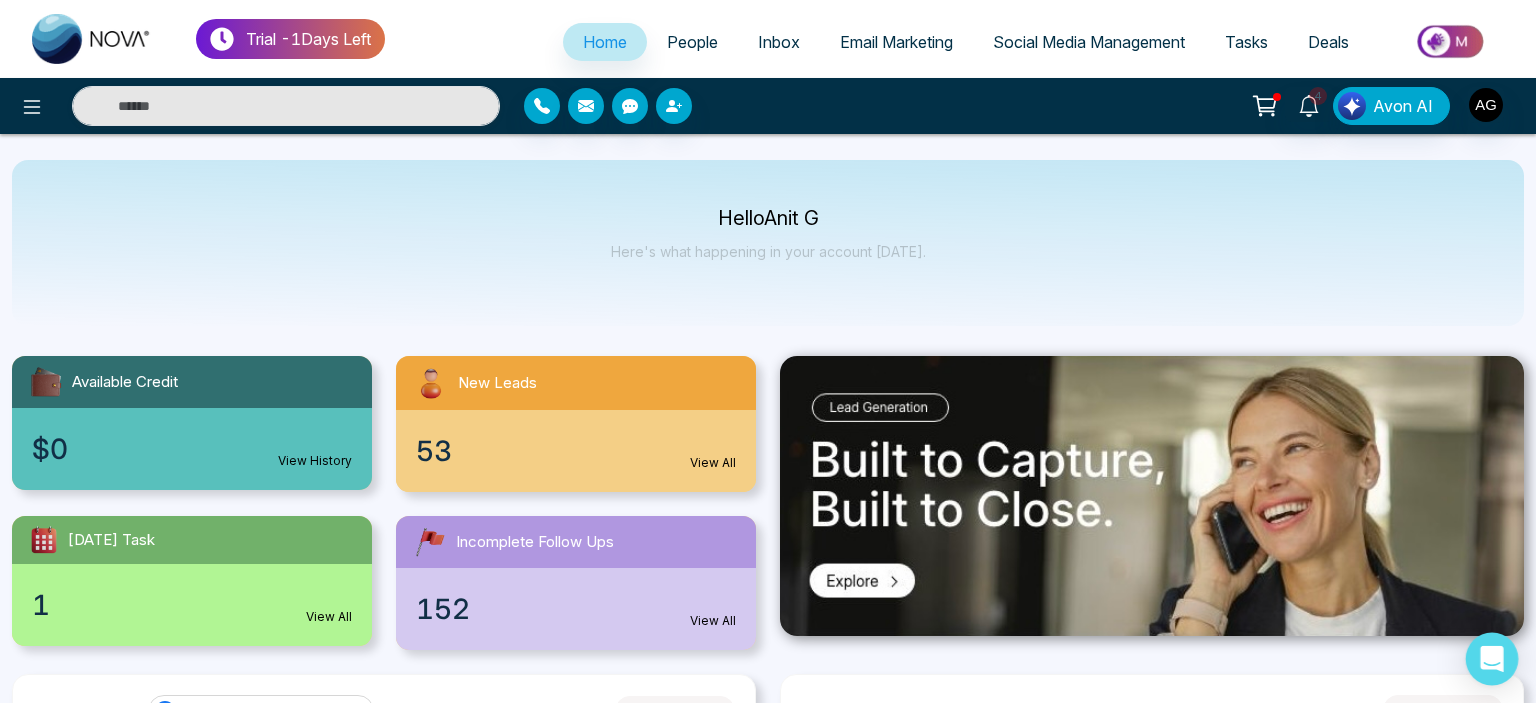 click 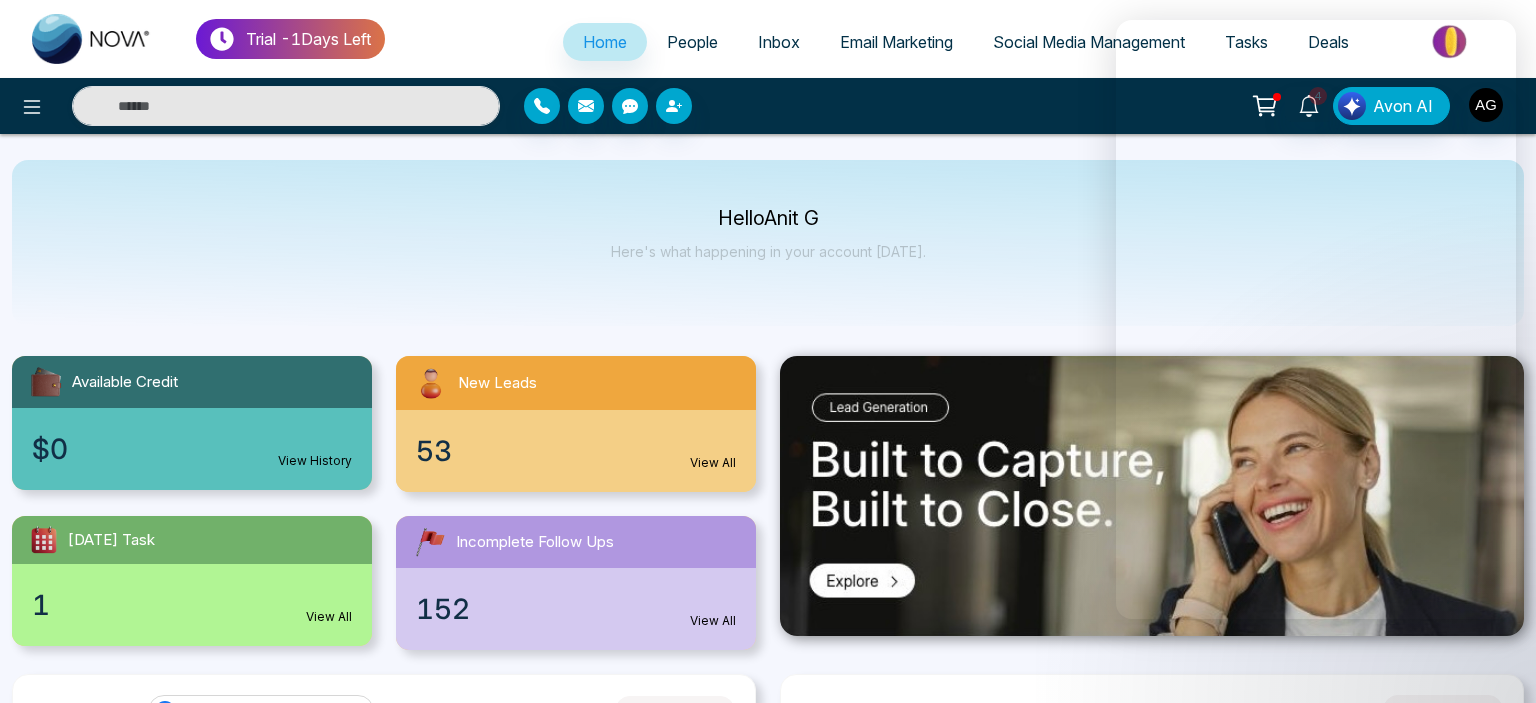 click on "**********" at bounding box center (768, 1202) 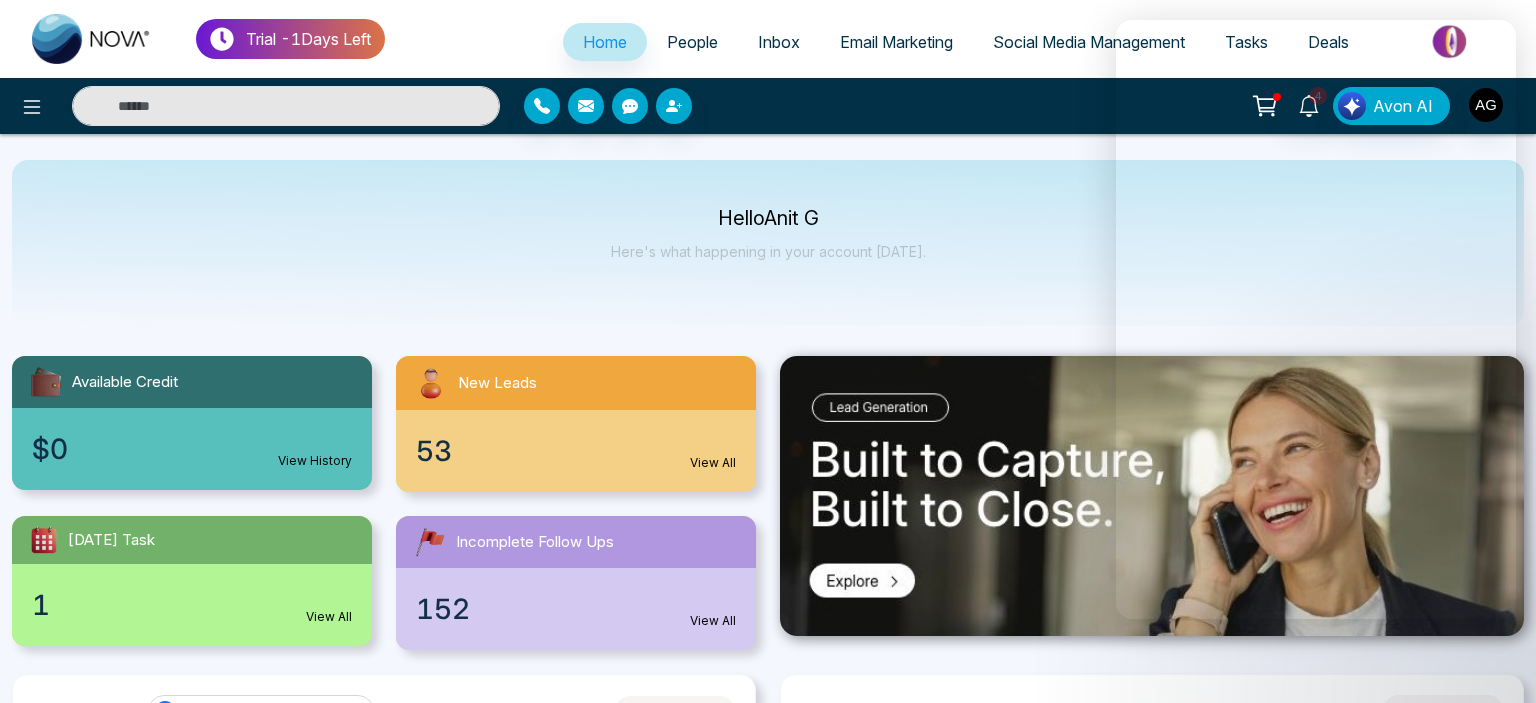 click on "**********" at bounding box center (768, 1202) 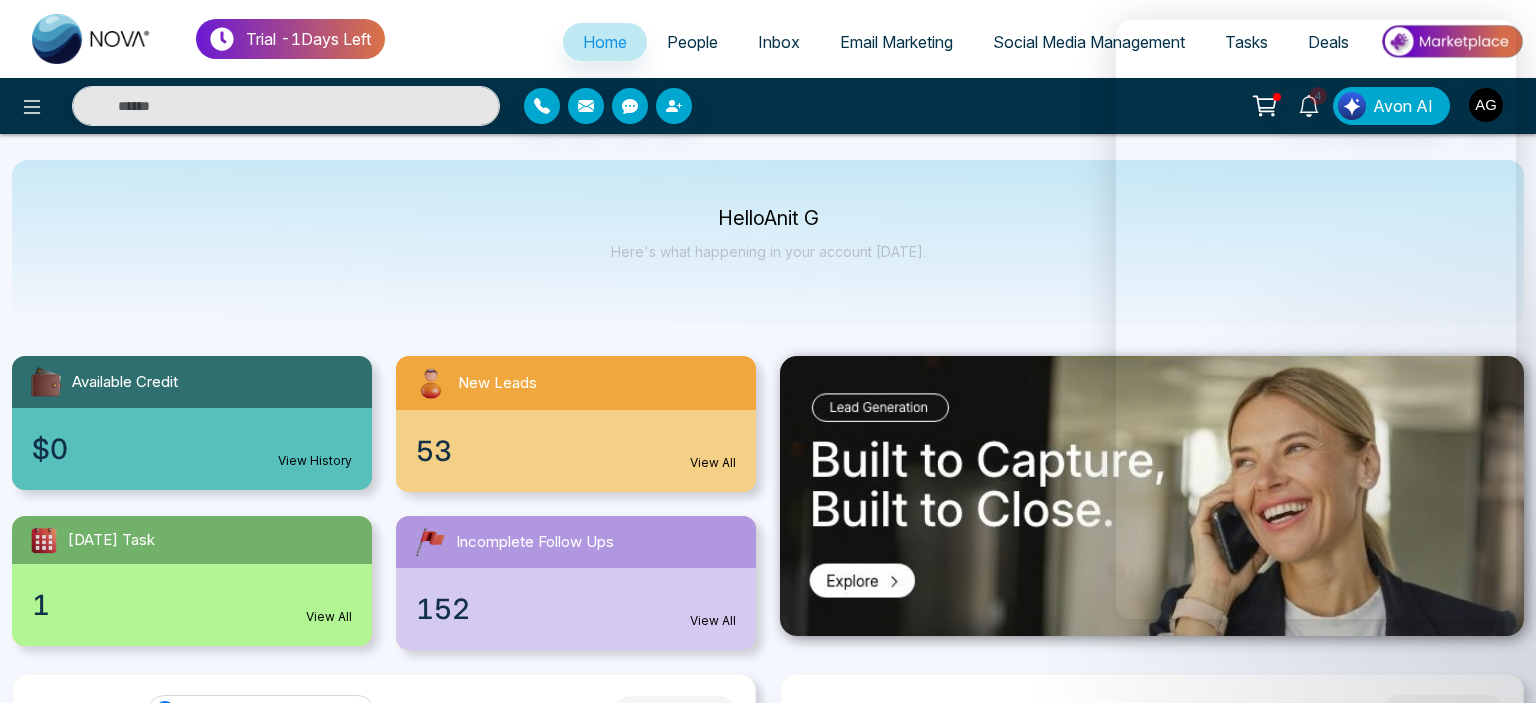 click on "**********" at bounding box center [768, 1202] 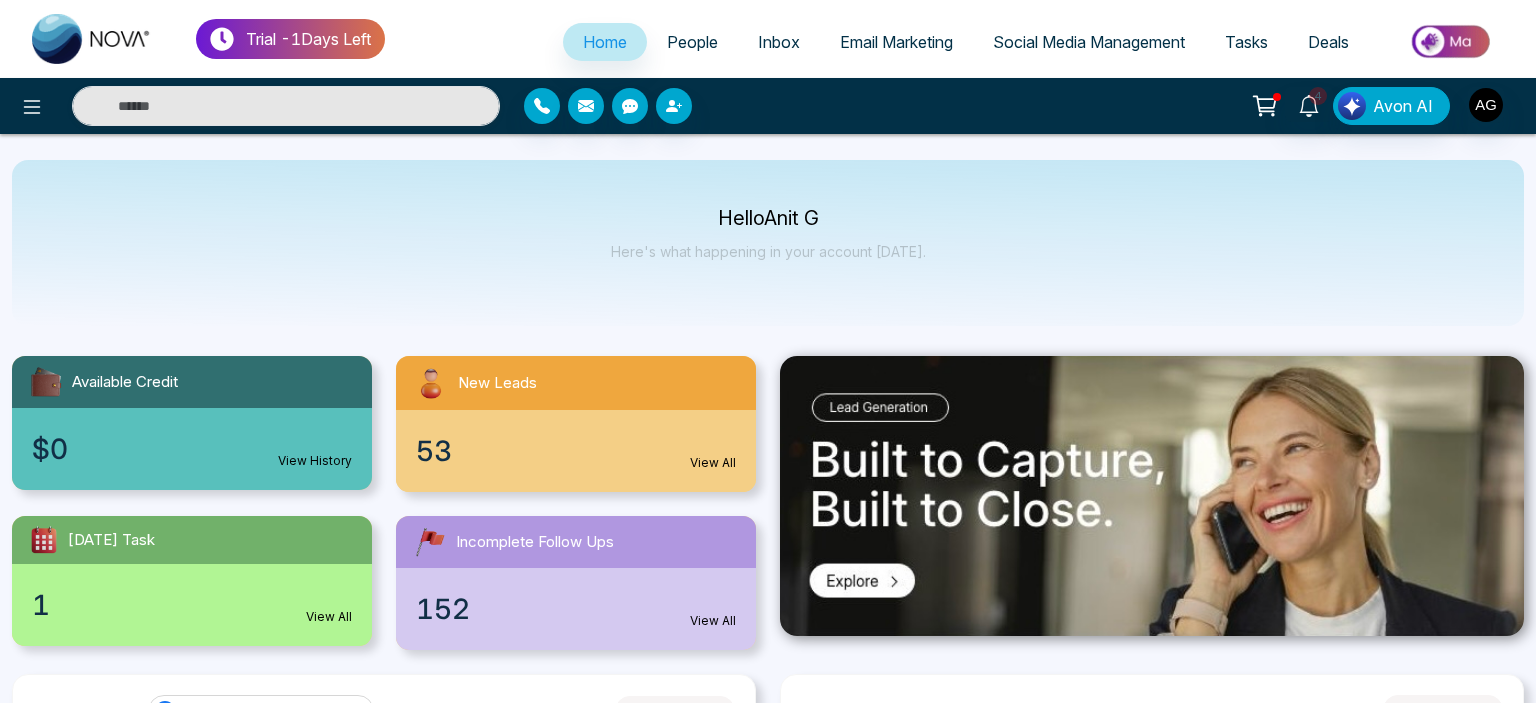 click on "**********" at bounding box center (768, 1202) 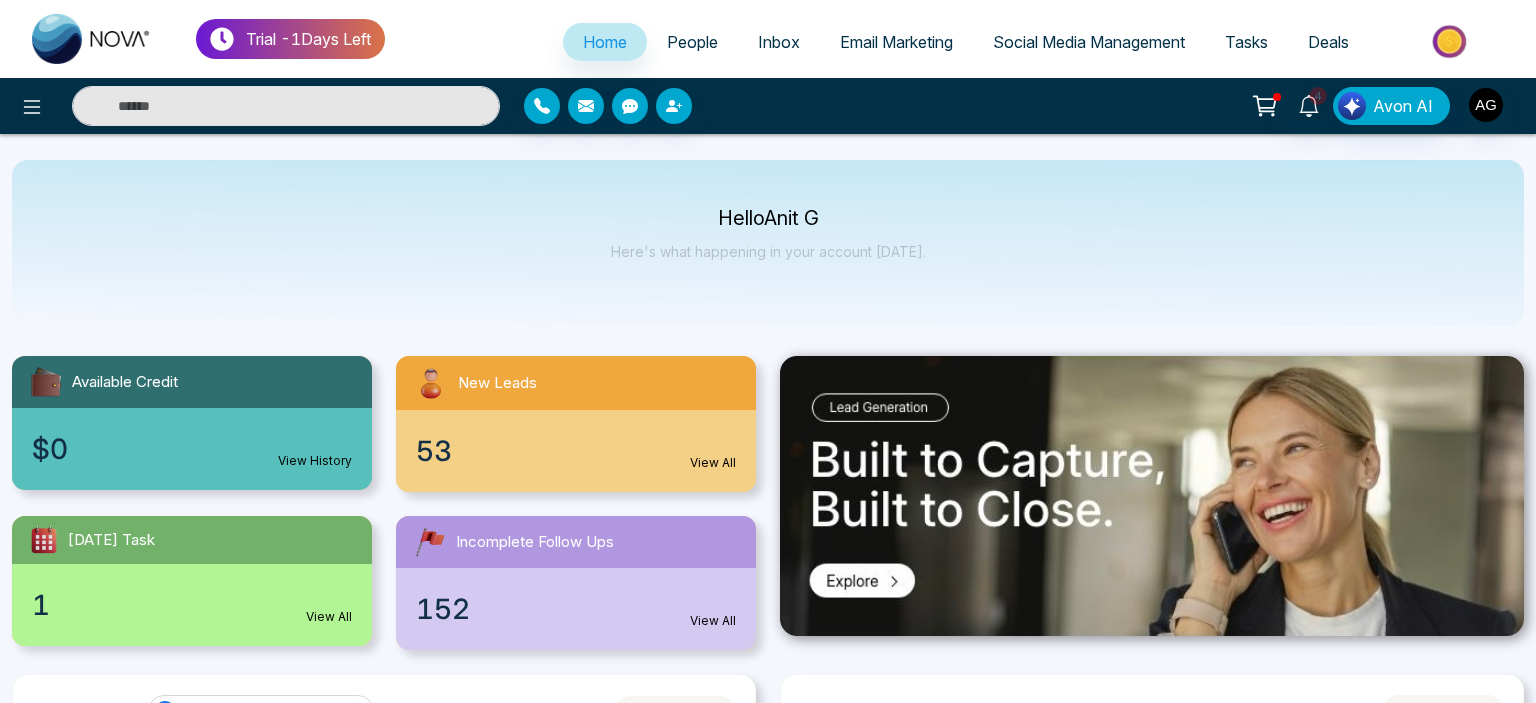 click on "People" at bounding box center (692, 42) 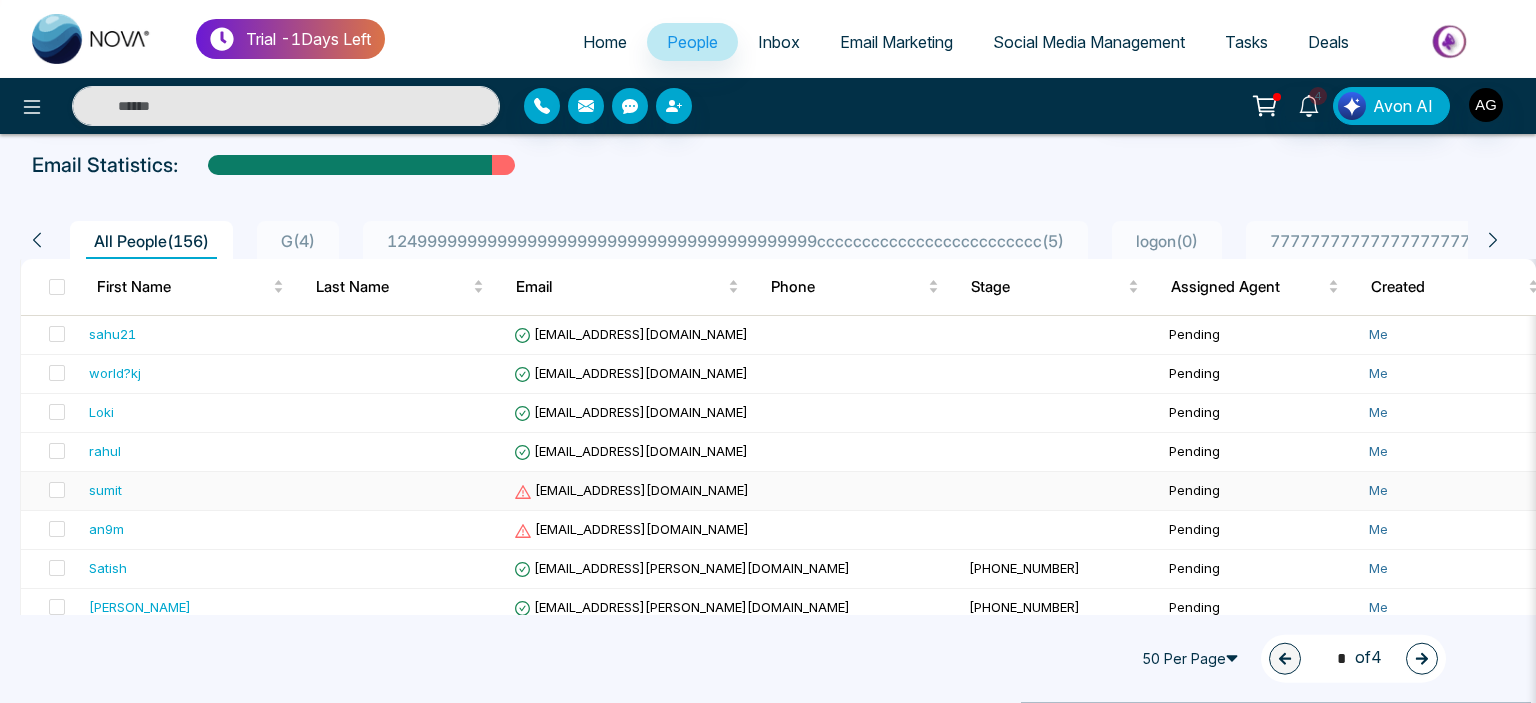 scroll, scrollTop: 88, scrollLeft: 0, axis: vertical 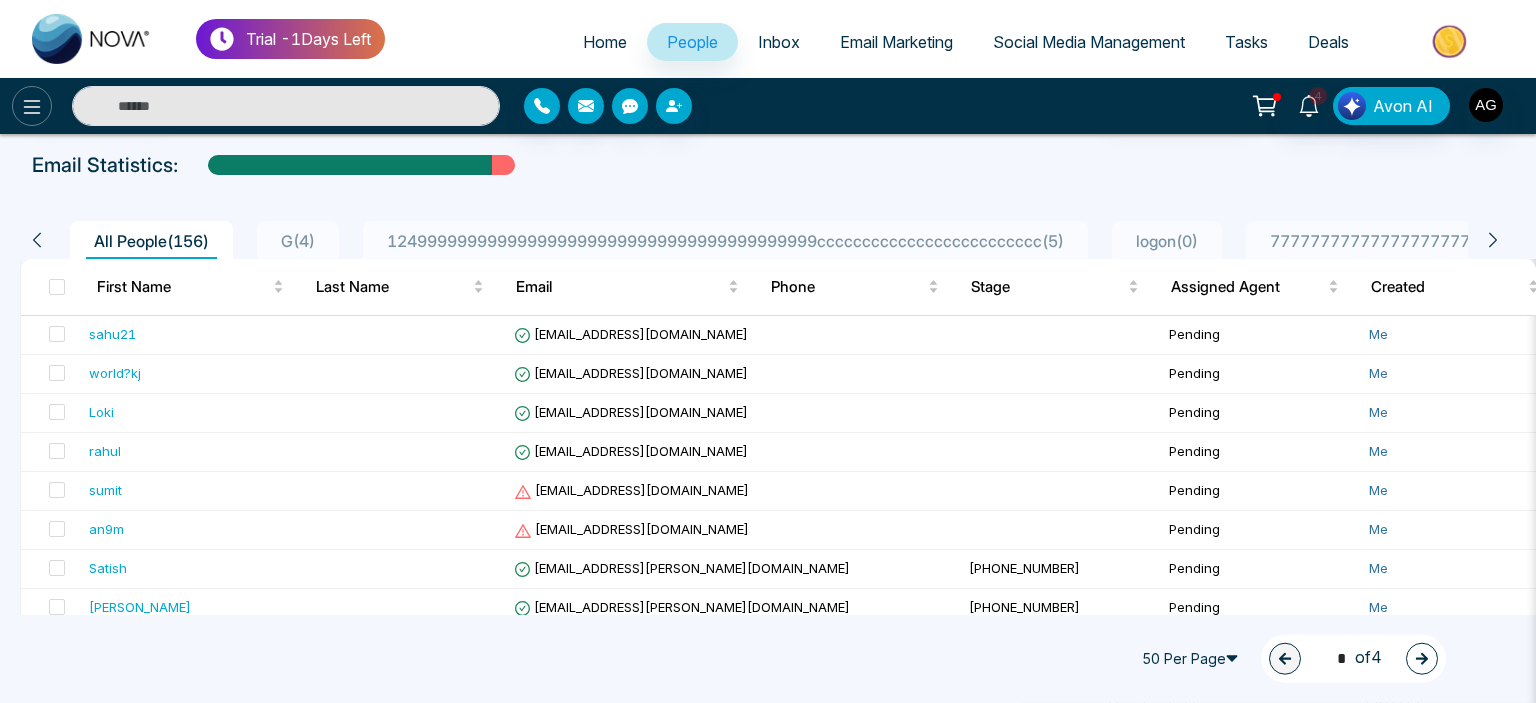 click 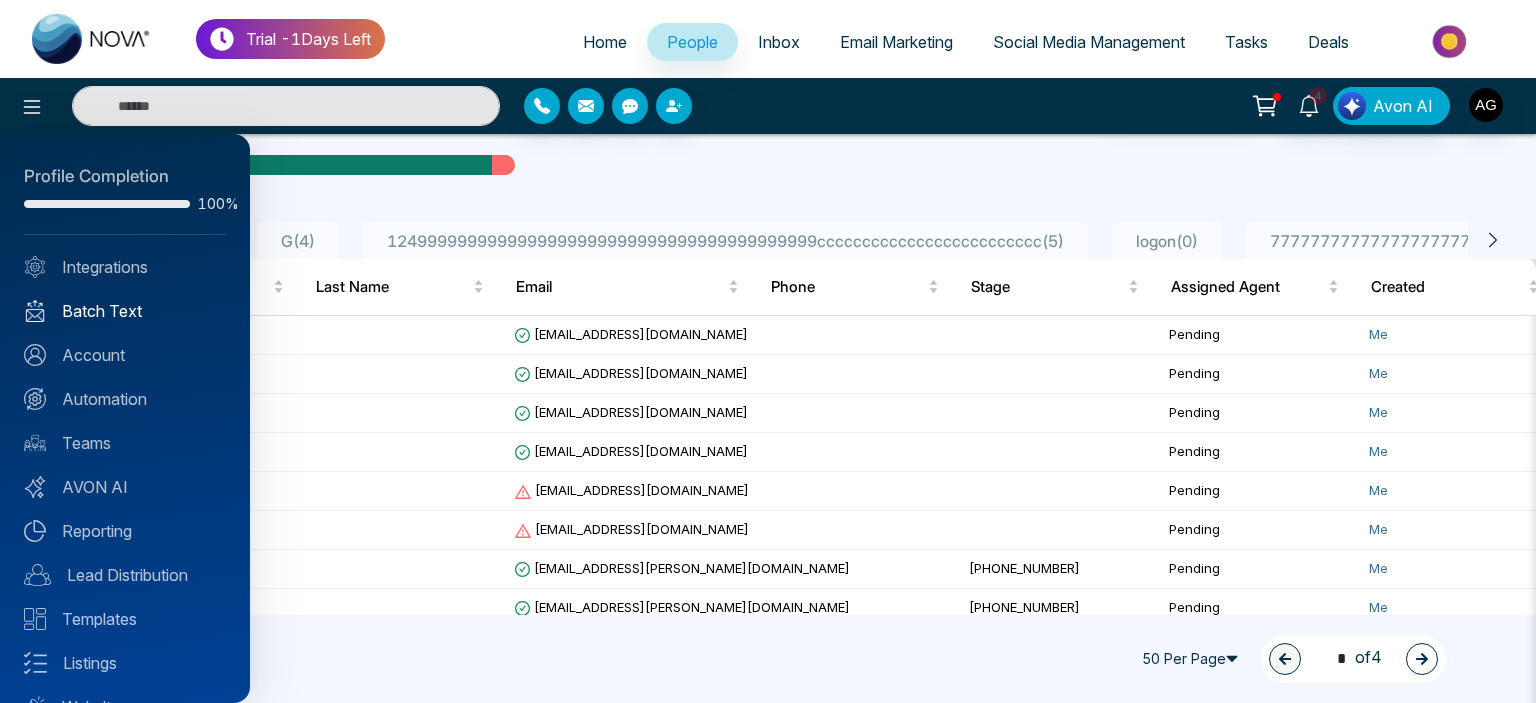 click on "Batch Text" at bounding box center [125, 311] 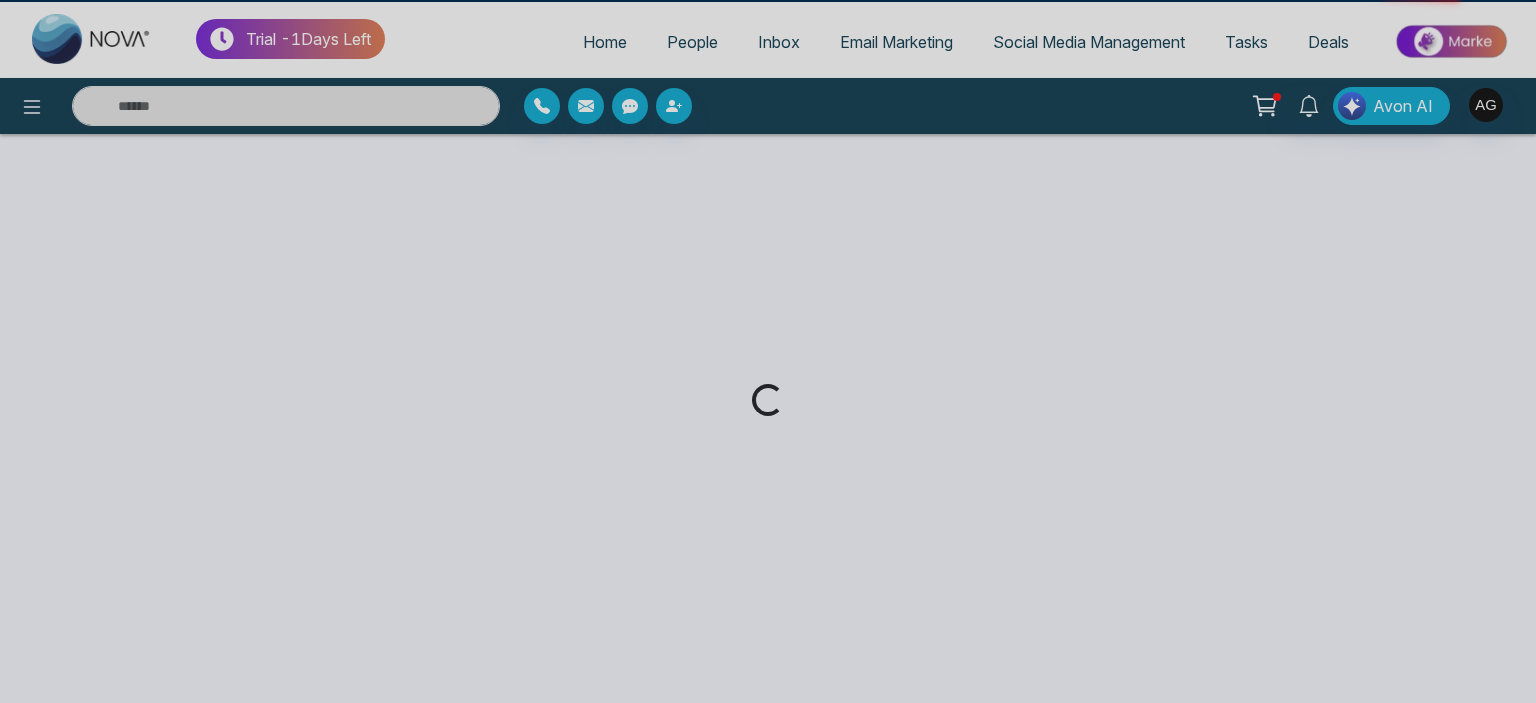 scroll, scrollTop: 0, scrollLeft: 0, axis: both 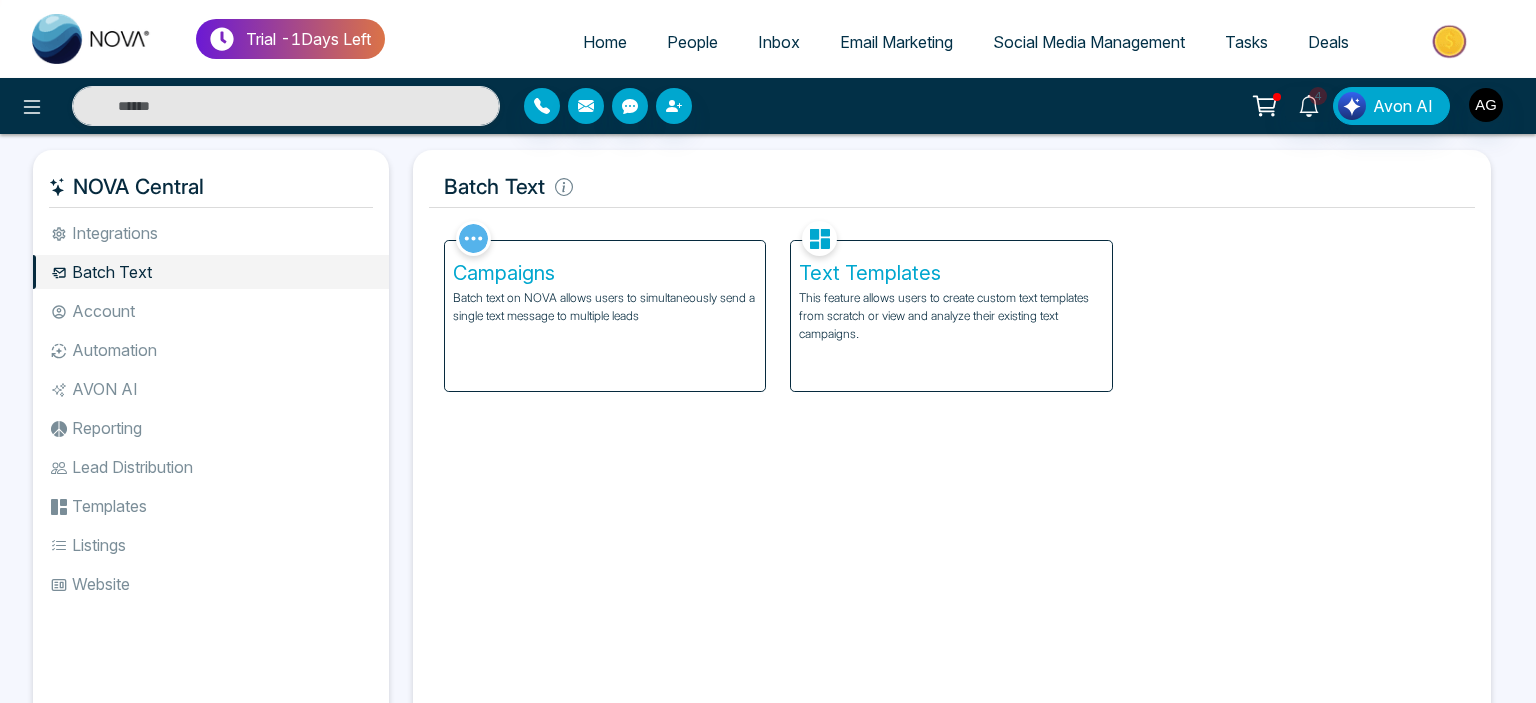 click on "Batch text on NOVA allows users to simultaneously send a single text message to multiple leads" at bounding box center [605, 307] 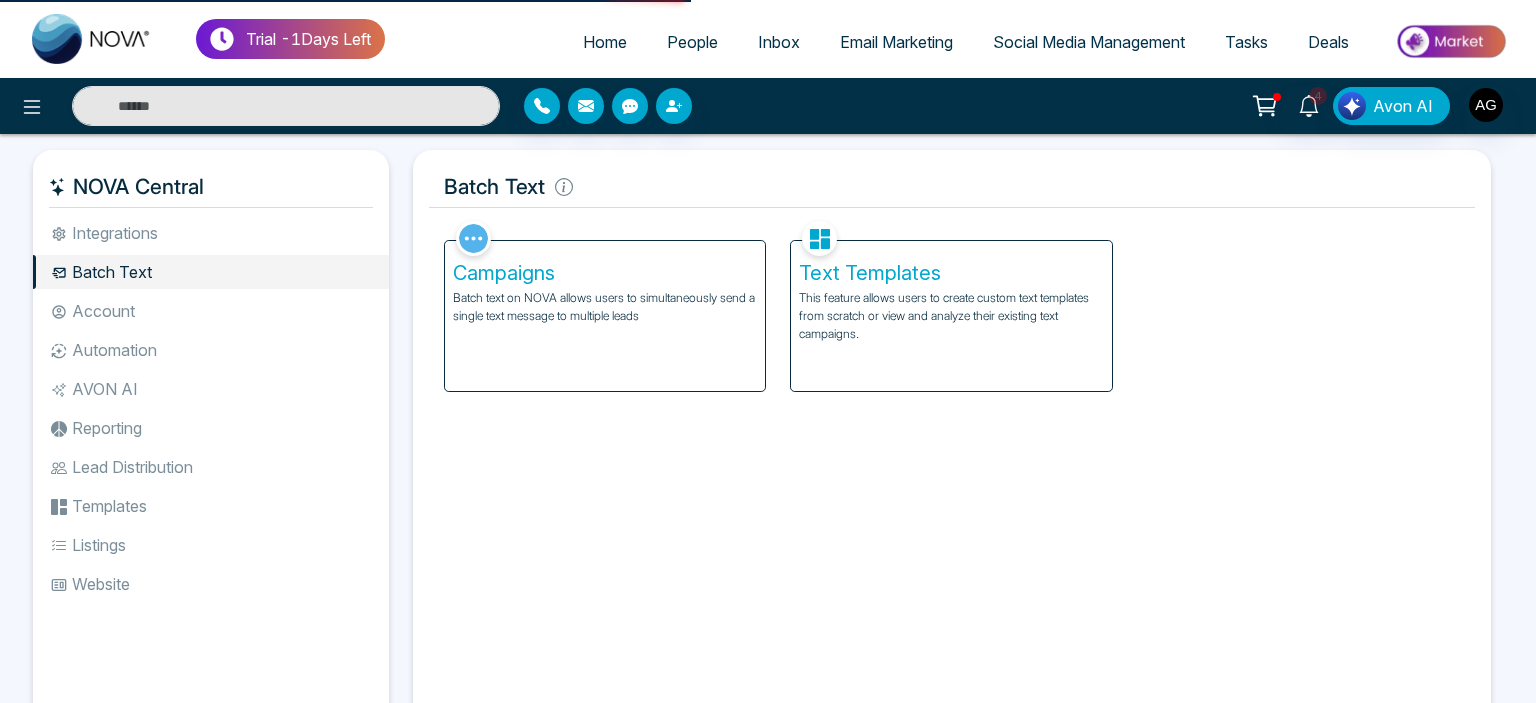 click on "Batch text on NOVA allows users to simultaneously send a single text message to multiple leads" at bounding box center [605, 307] 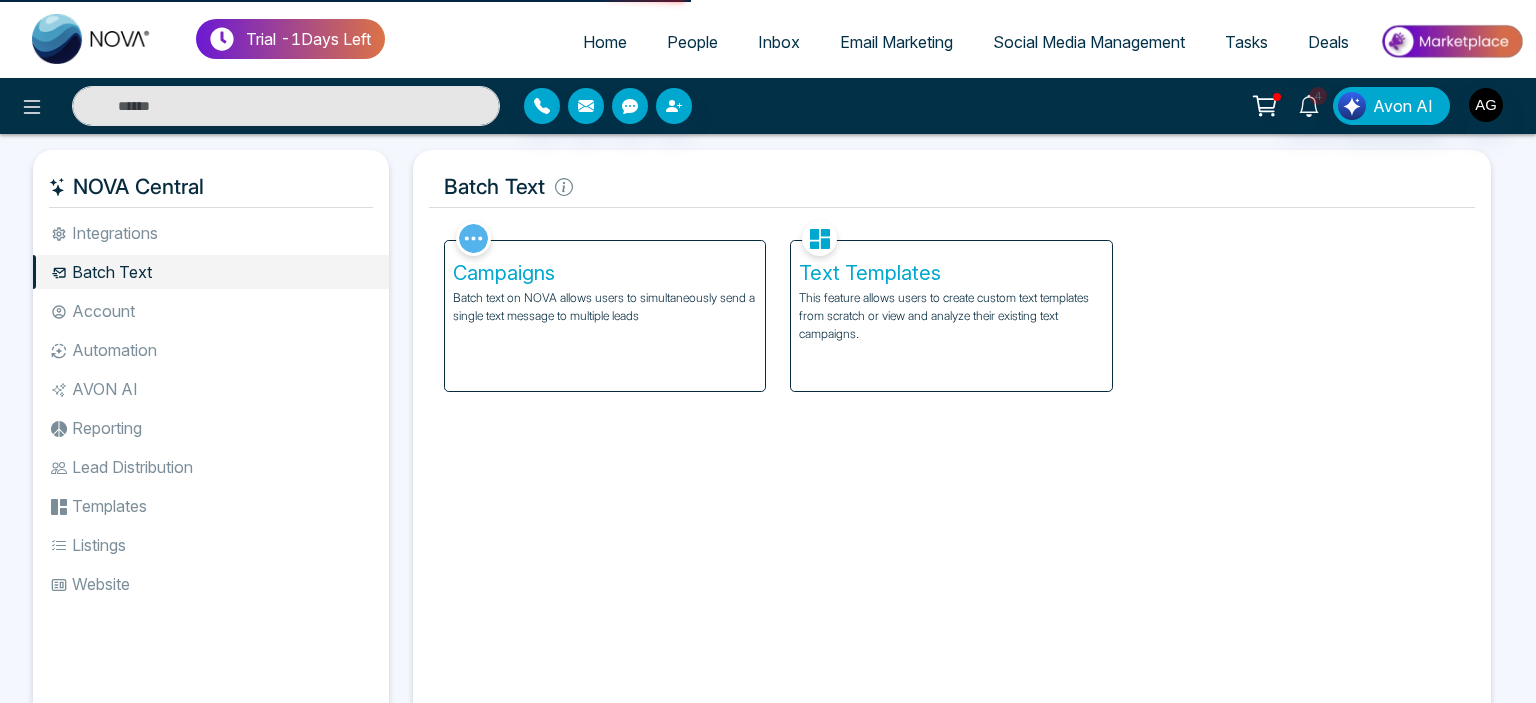 click on "Batch text on NOVA allows users to simultaneously send a single text message to multiple leads" at bounding box center [605, 307] 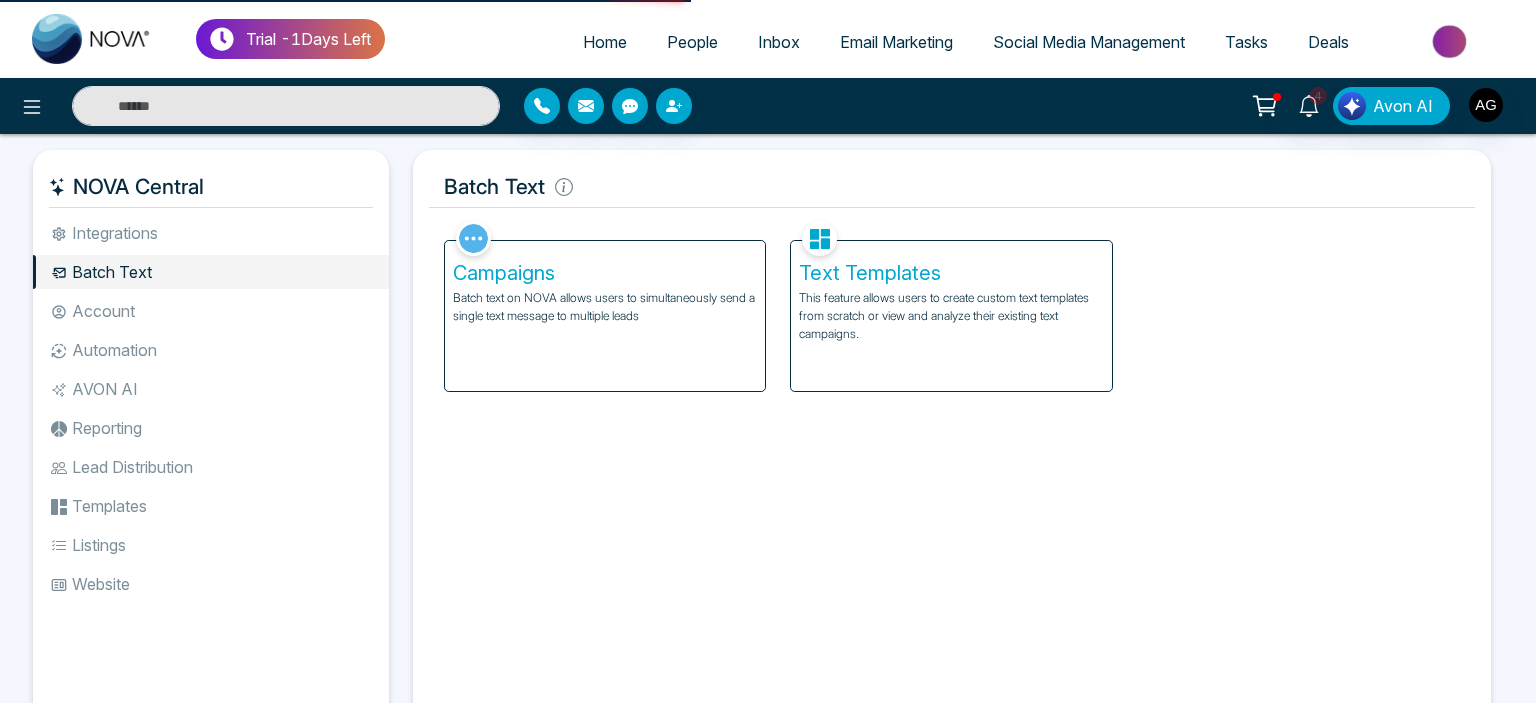 click on "Campaigns Batch text on NOVA allows users to simultaneously send a single text message to multiple leads" at bounding box center (605, 316) 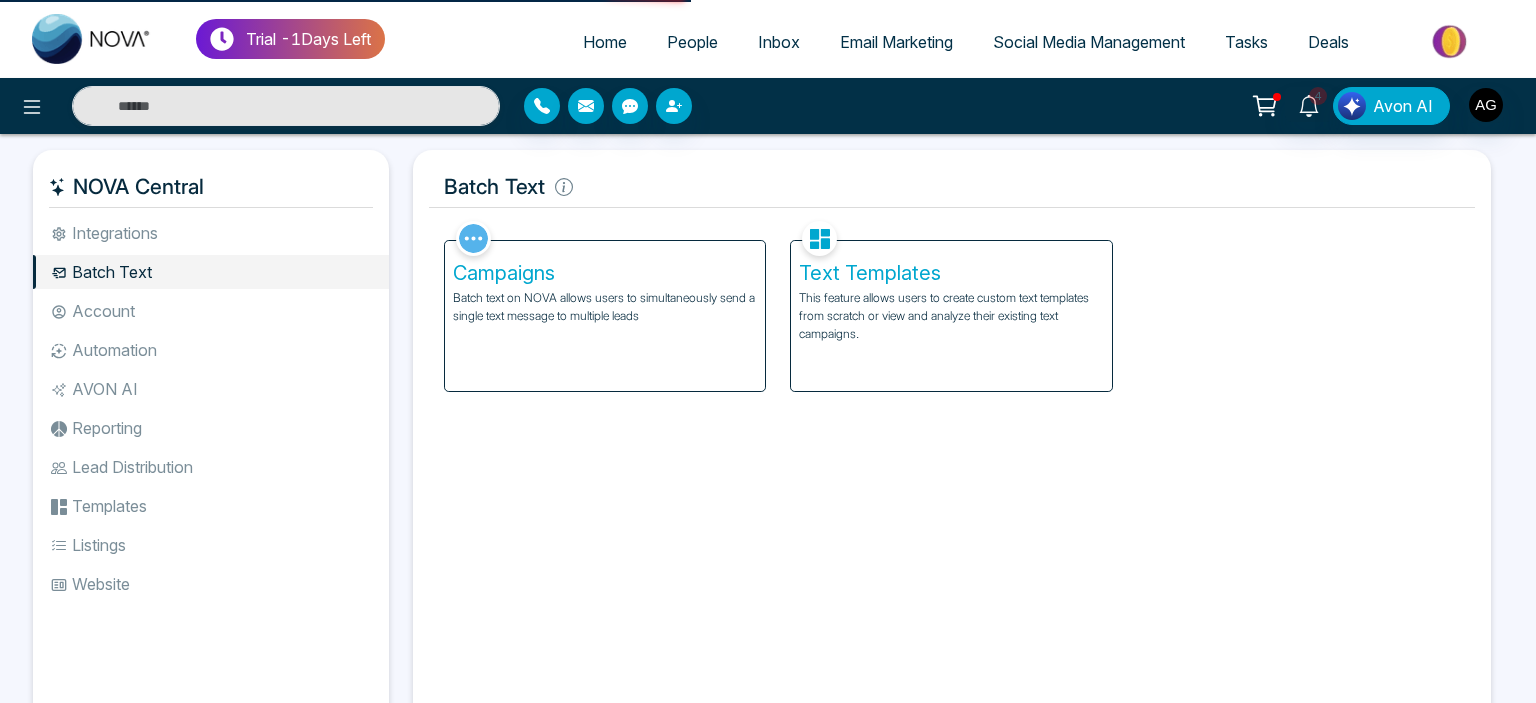 click on "Campaigns Batch text on NOVA allows users to simultaneously send a single text message to multiple leads" at bounding box center (605, 316) 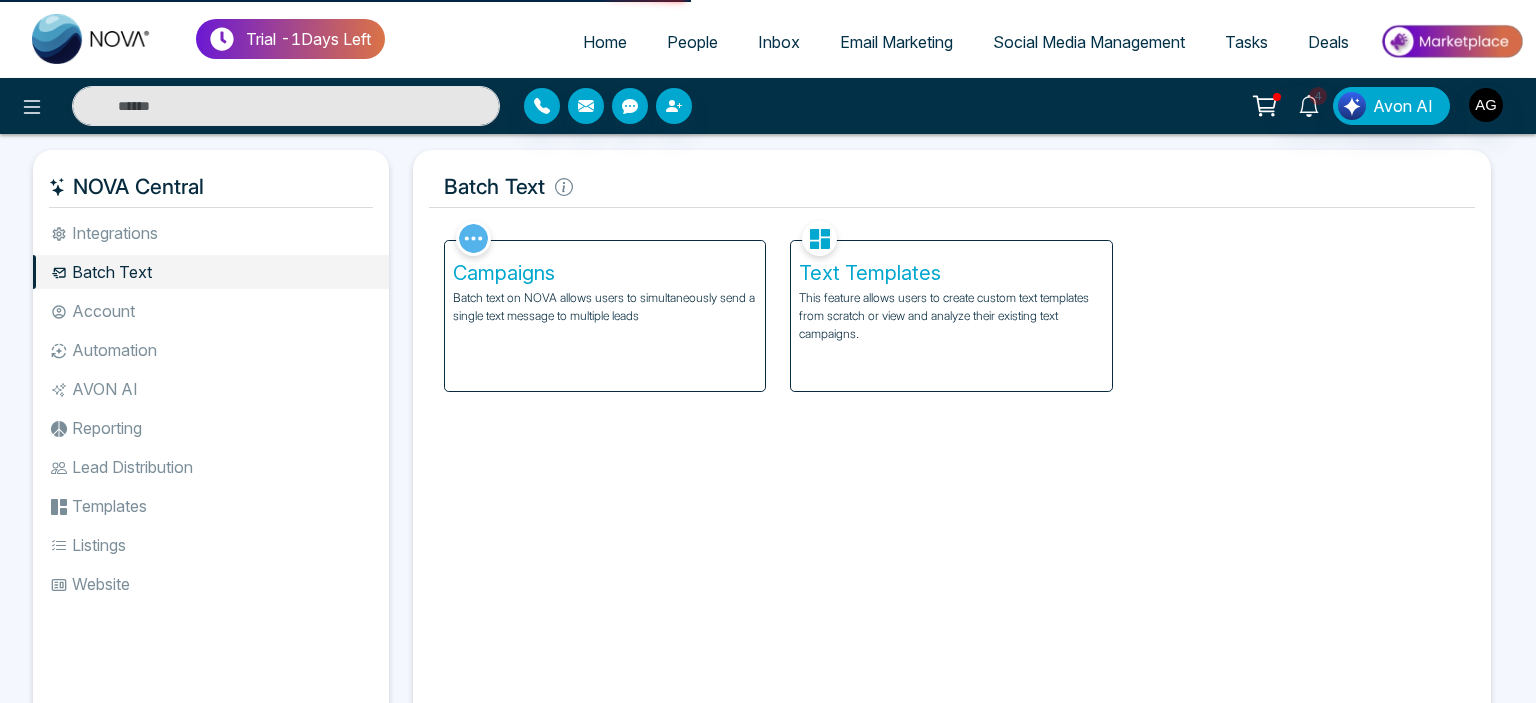 click on "Campaigns Batch text on NOVA allows users to simultaneously send a single text message to multiple leads" at bounding box center [605, 316] 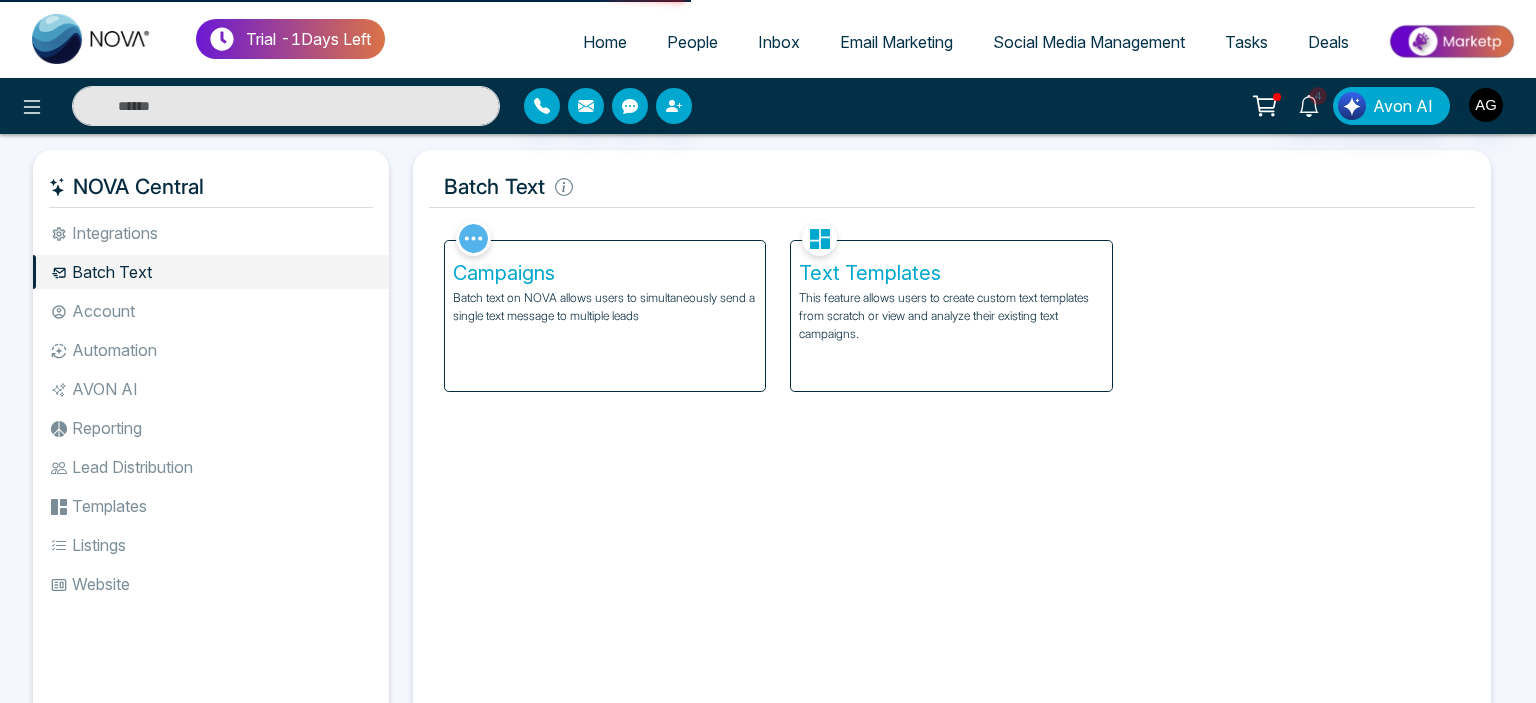 click on "Batch text on NOVA allows users to simultaneously send a single text message to multiple leads" at bounding box center [605, 307] 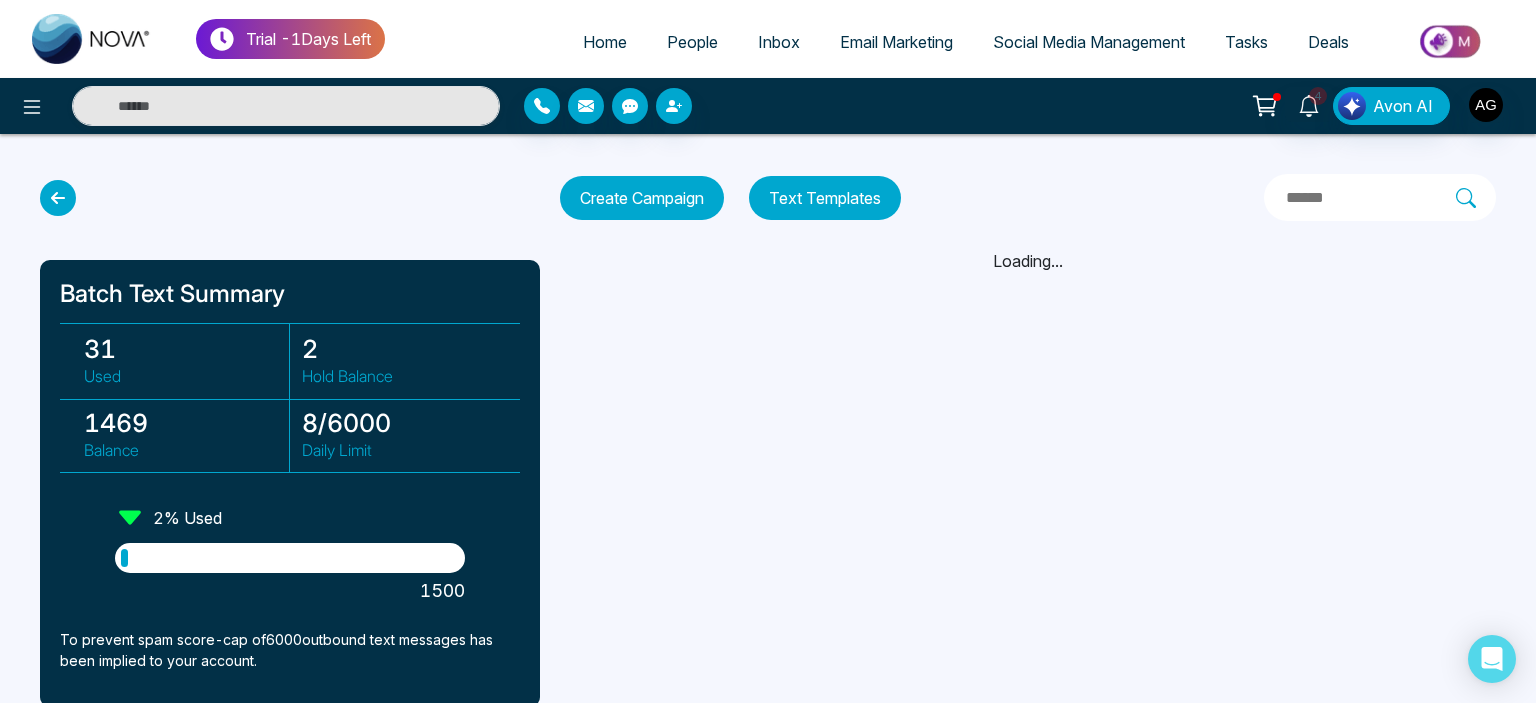 scroll, scrollTop: 0, scrollLeft: 0, axis: both 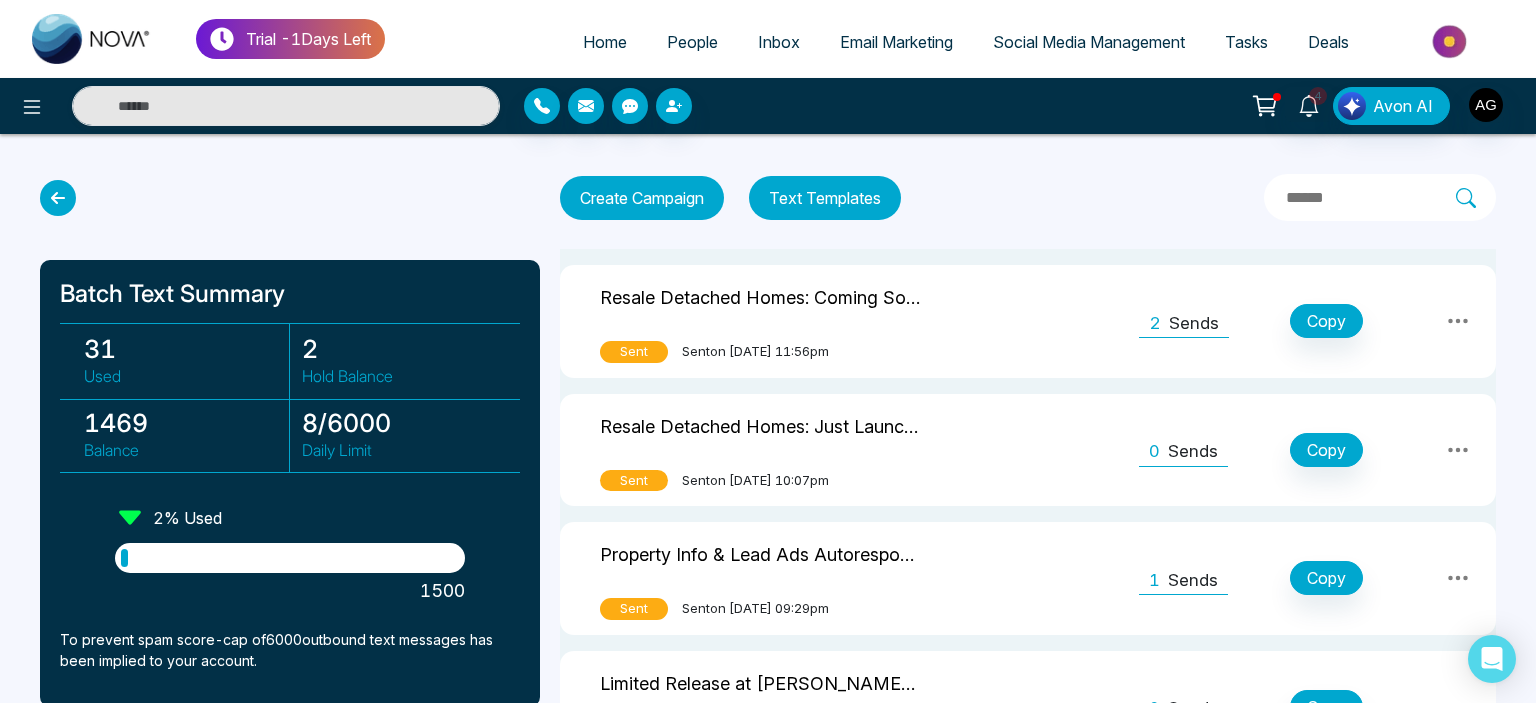 click on "Create Campaign" at bounding box center [642, 198] 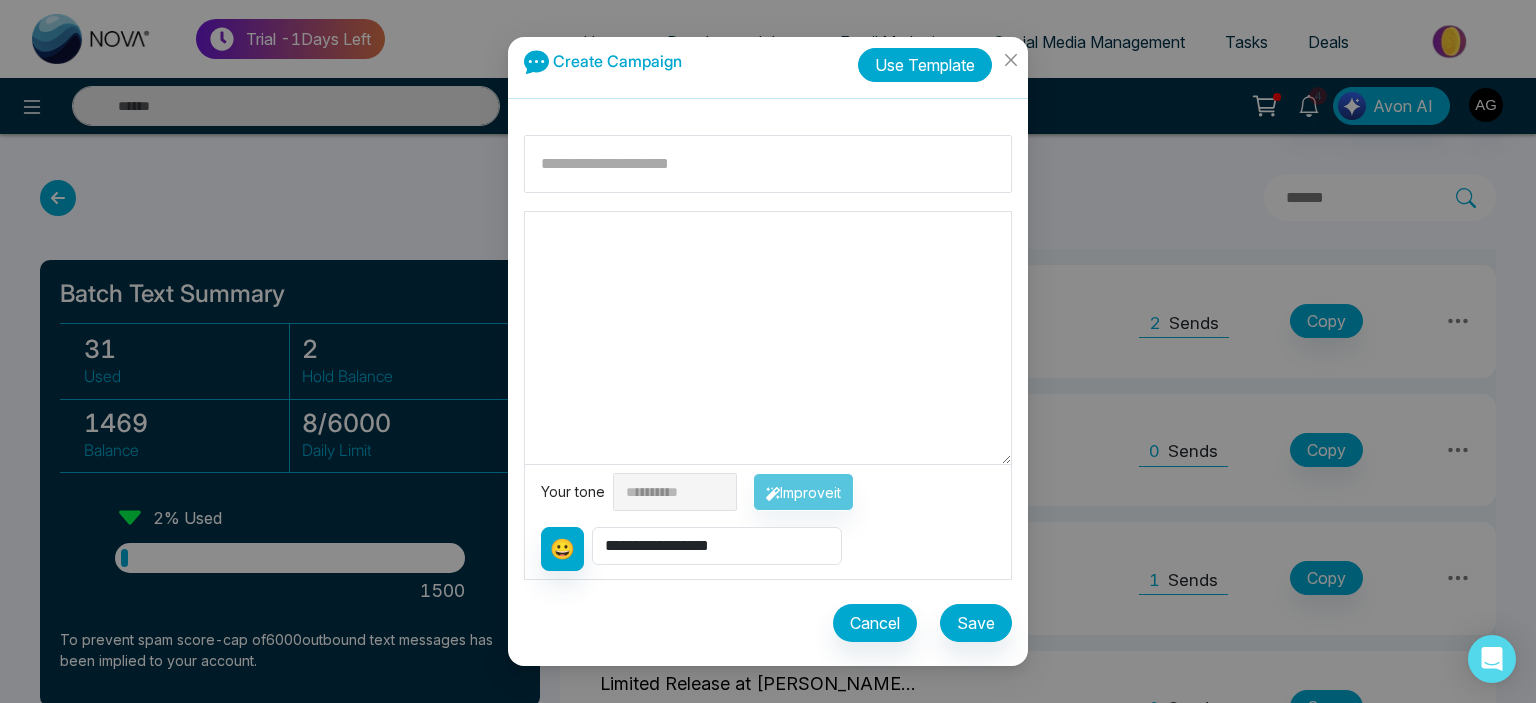click on "Use Template" at bounding box center (925, 65) 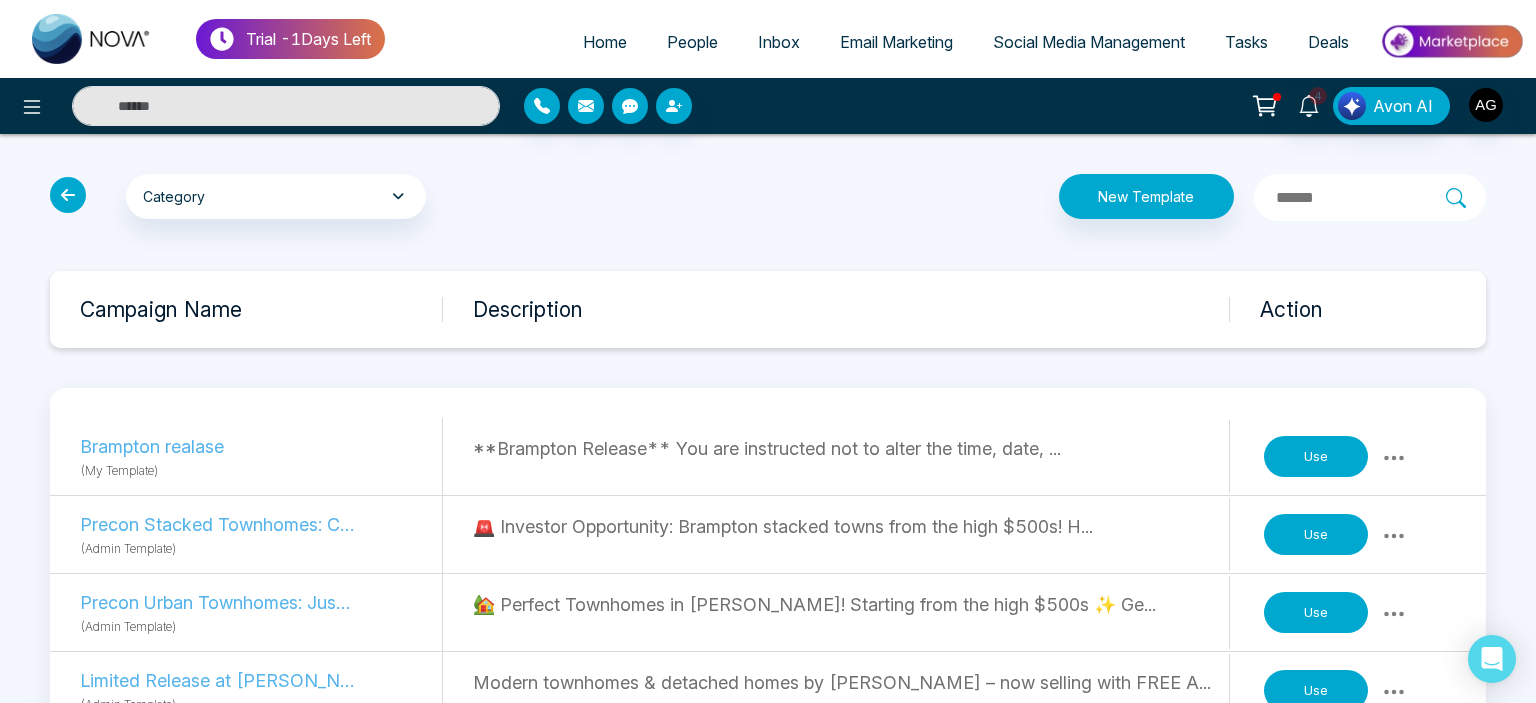 click on "Use" at bounding box center [1316, 457] 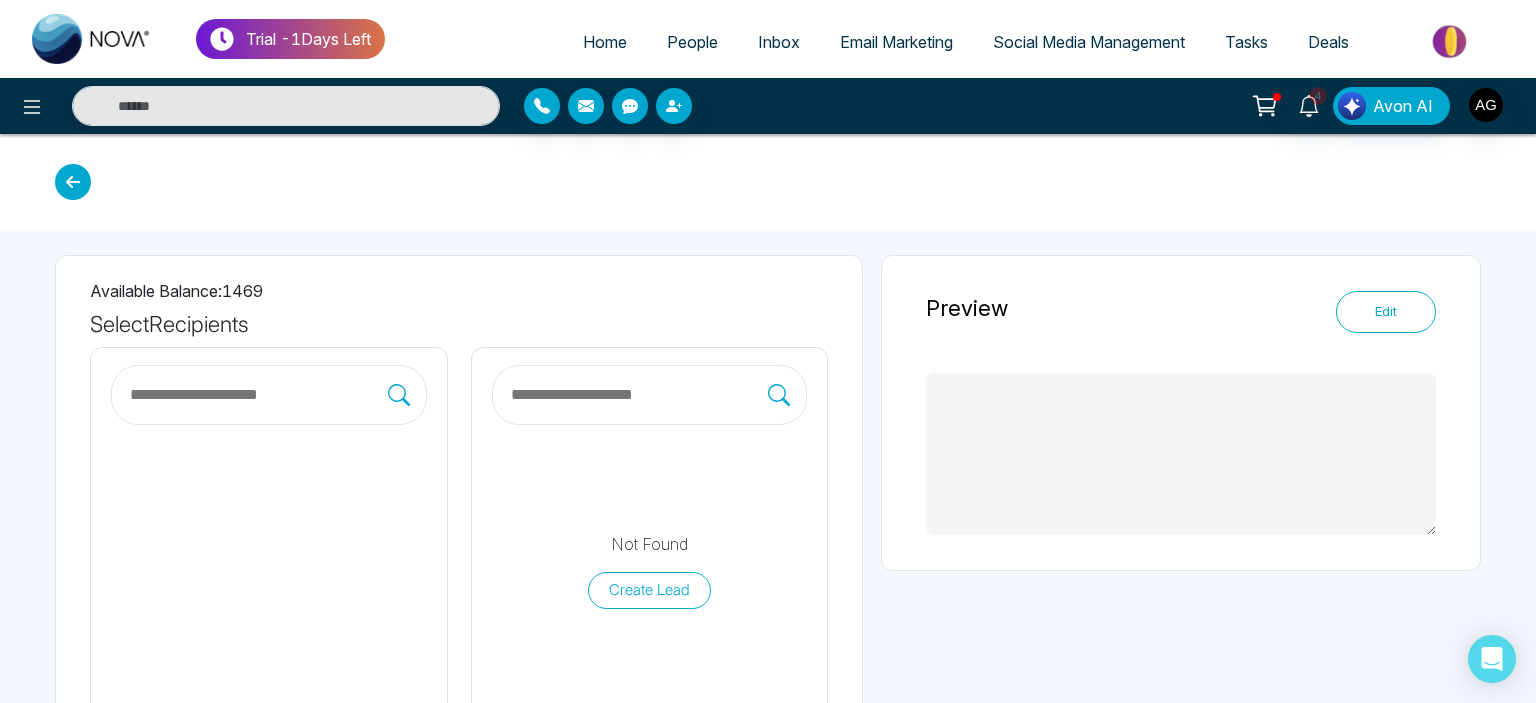 type on "**********" 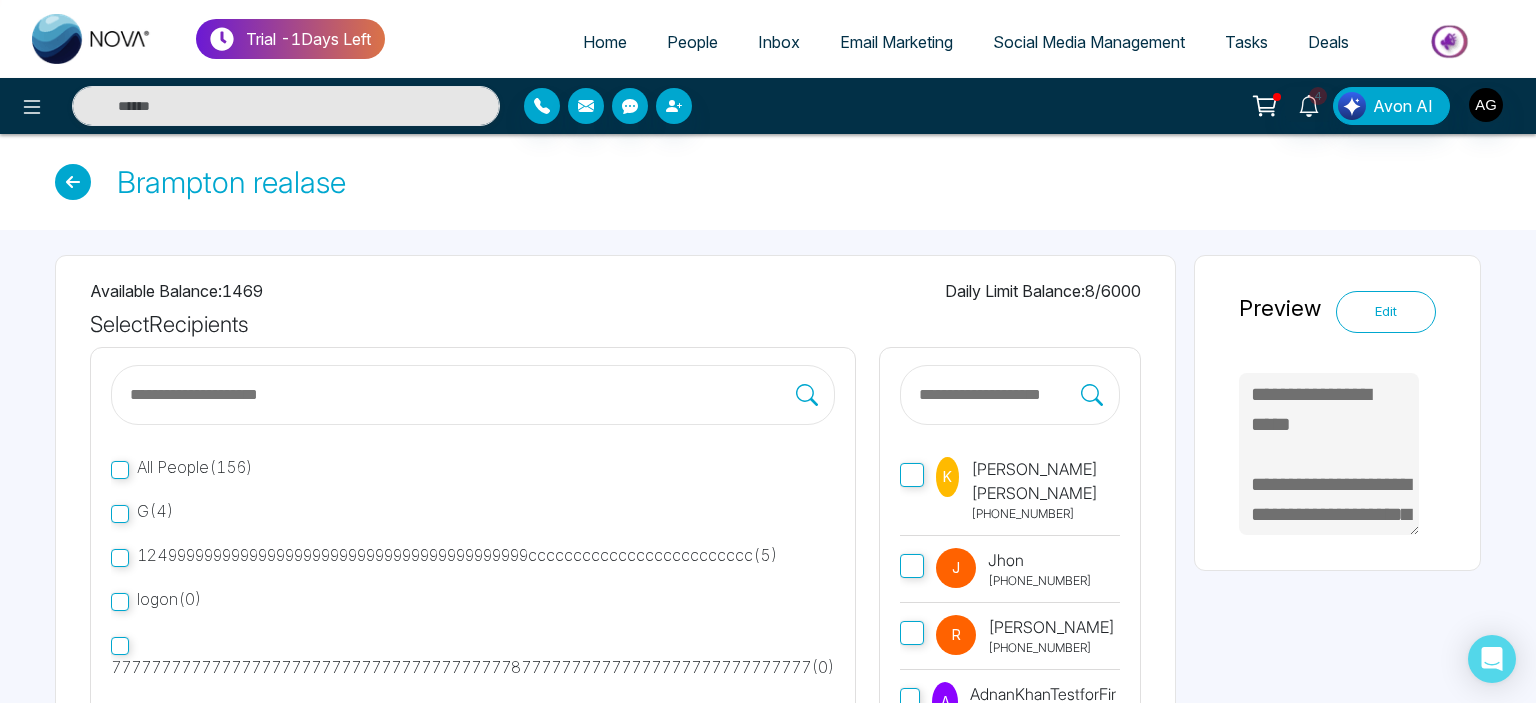 click at bounding box center [999, 395] 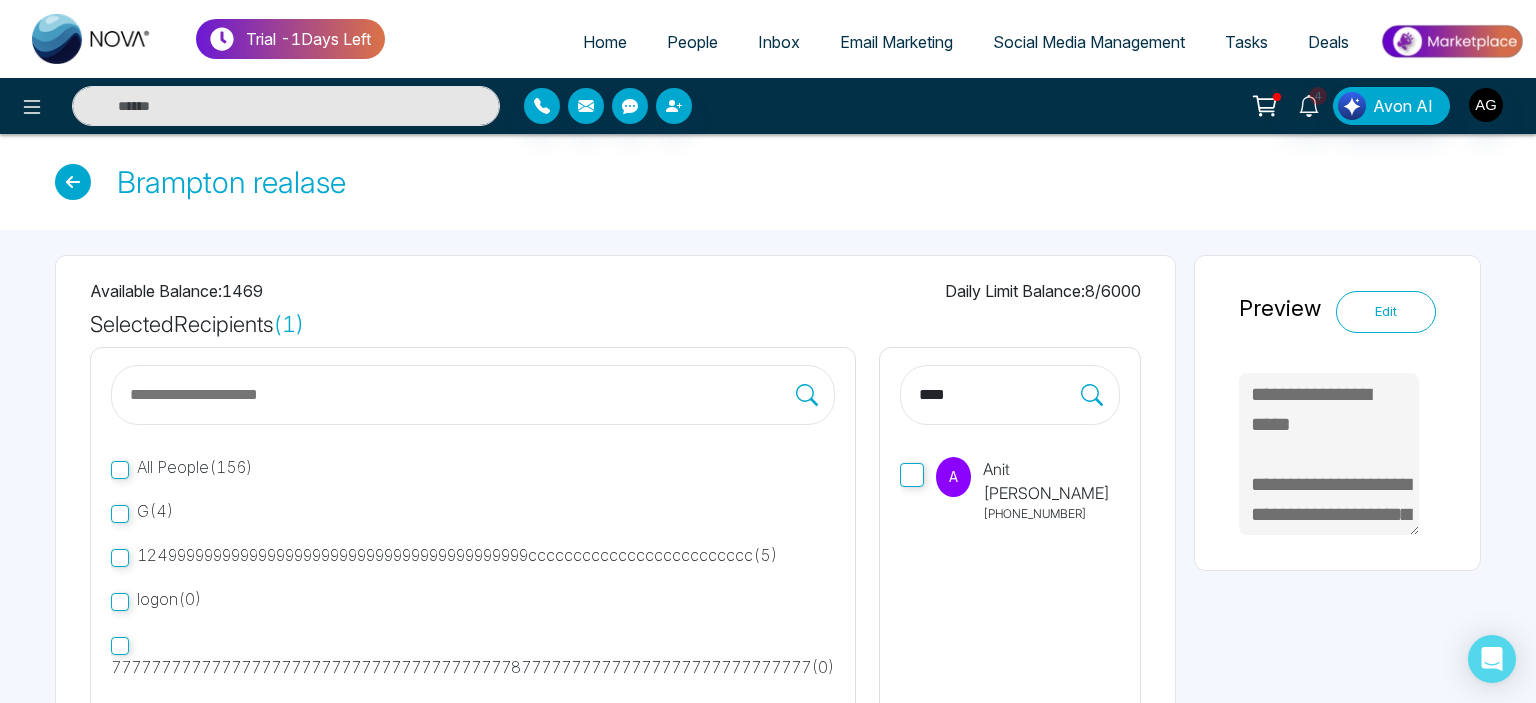 click on "****" at bounding box center [1010, 395] 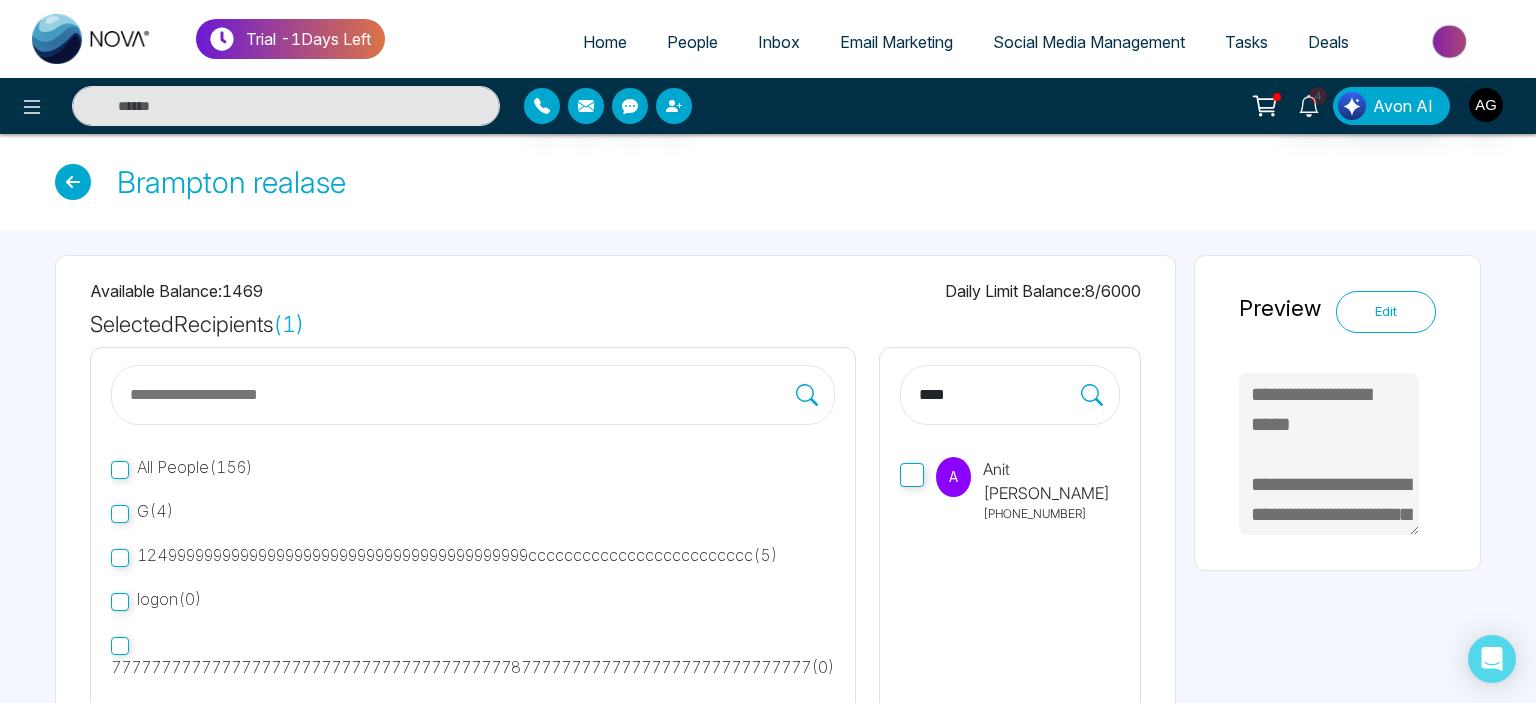 click on "****" at bounding box center (999, 395) 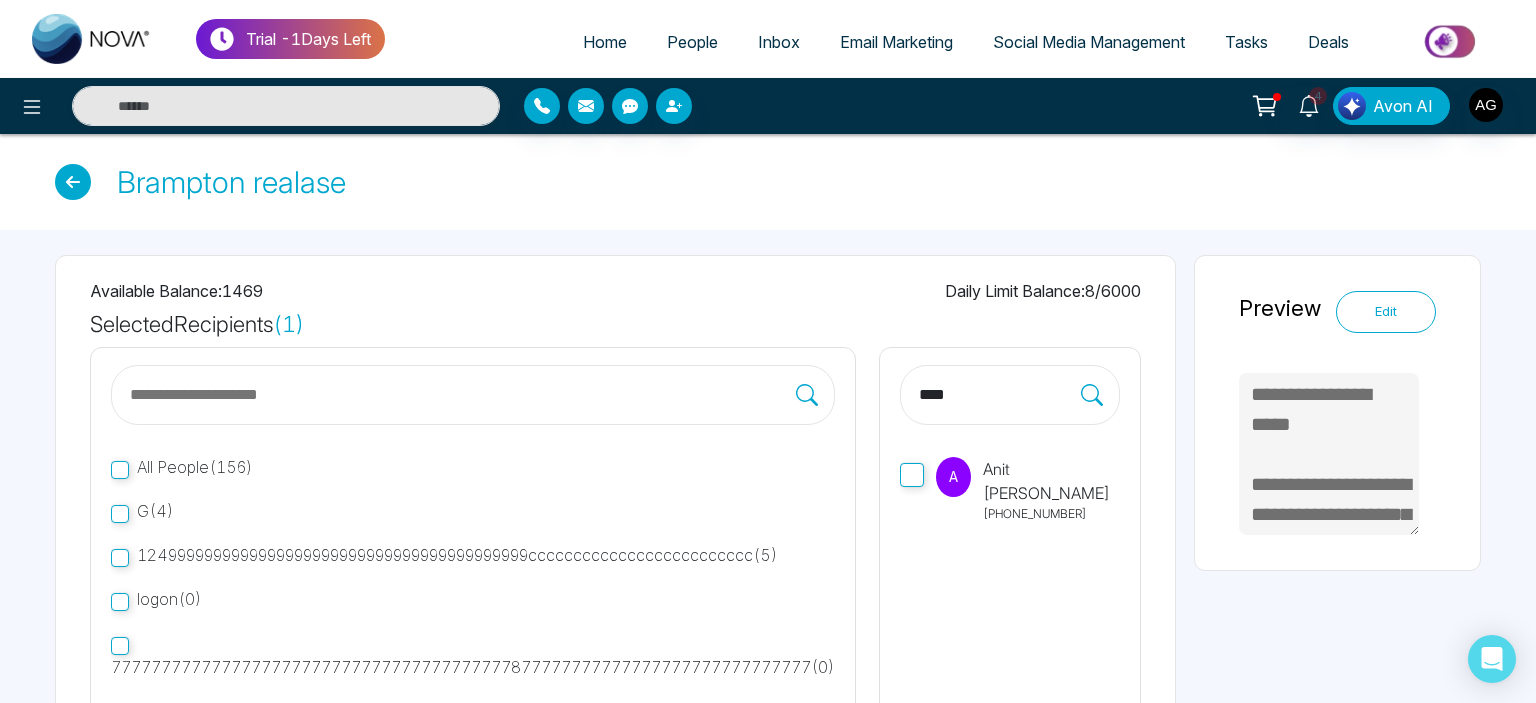click on "****" at bounding box center (1010, 395) 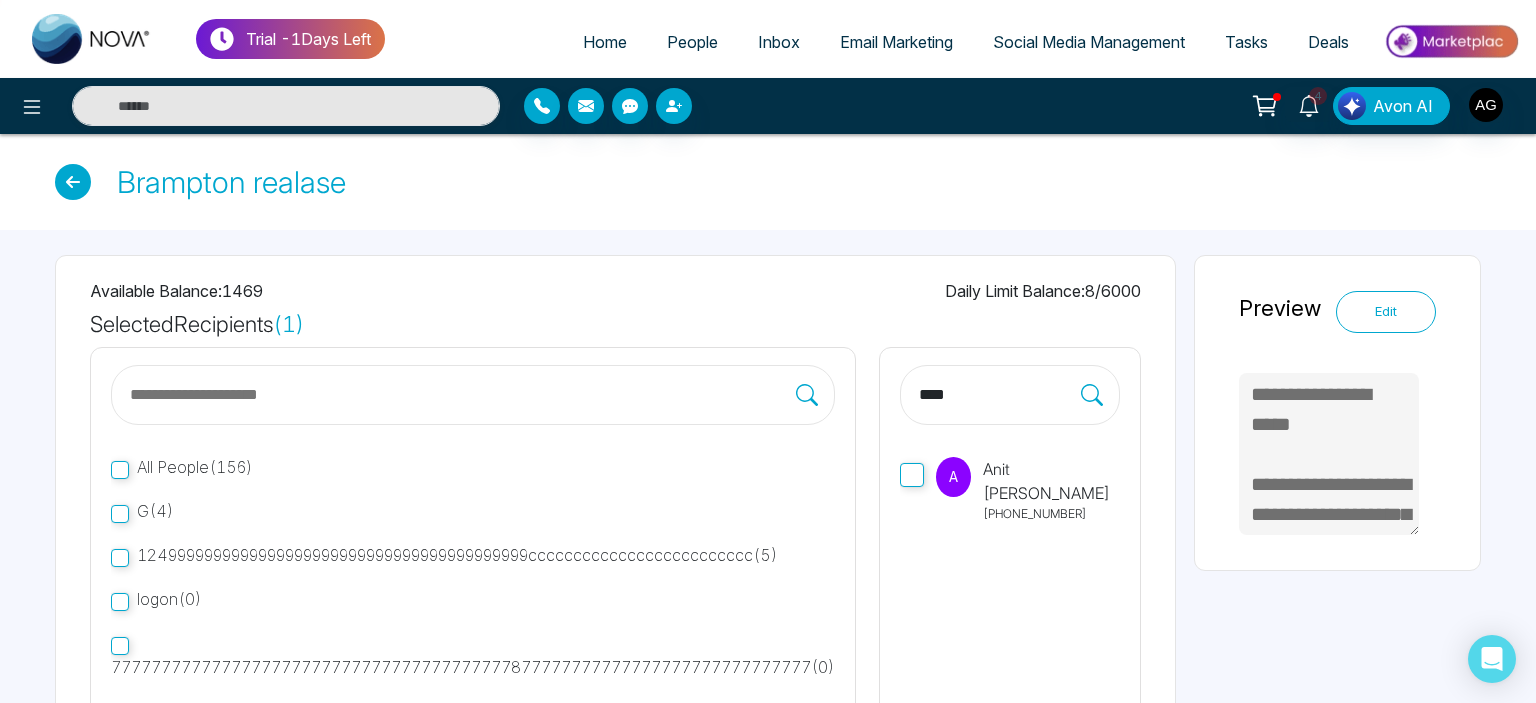 click on "****" at bounding box center (999, 395) 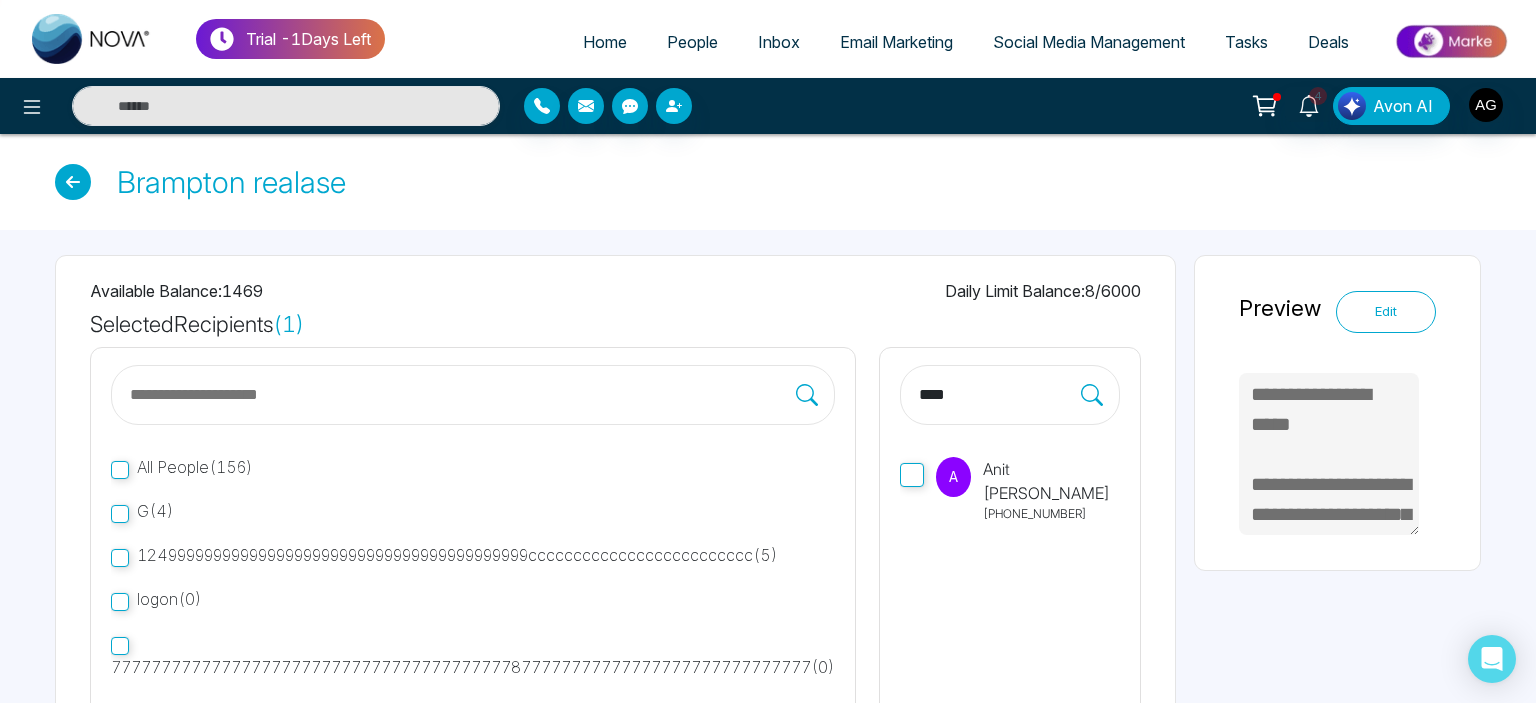 click on "****" at bounding box center (999, 395) 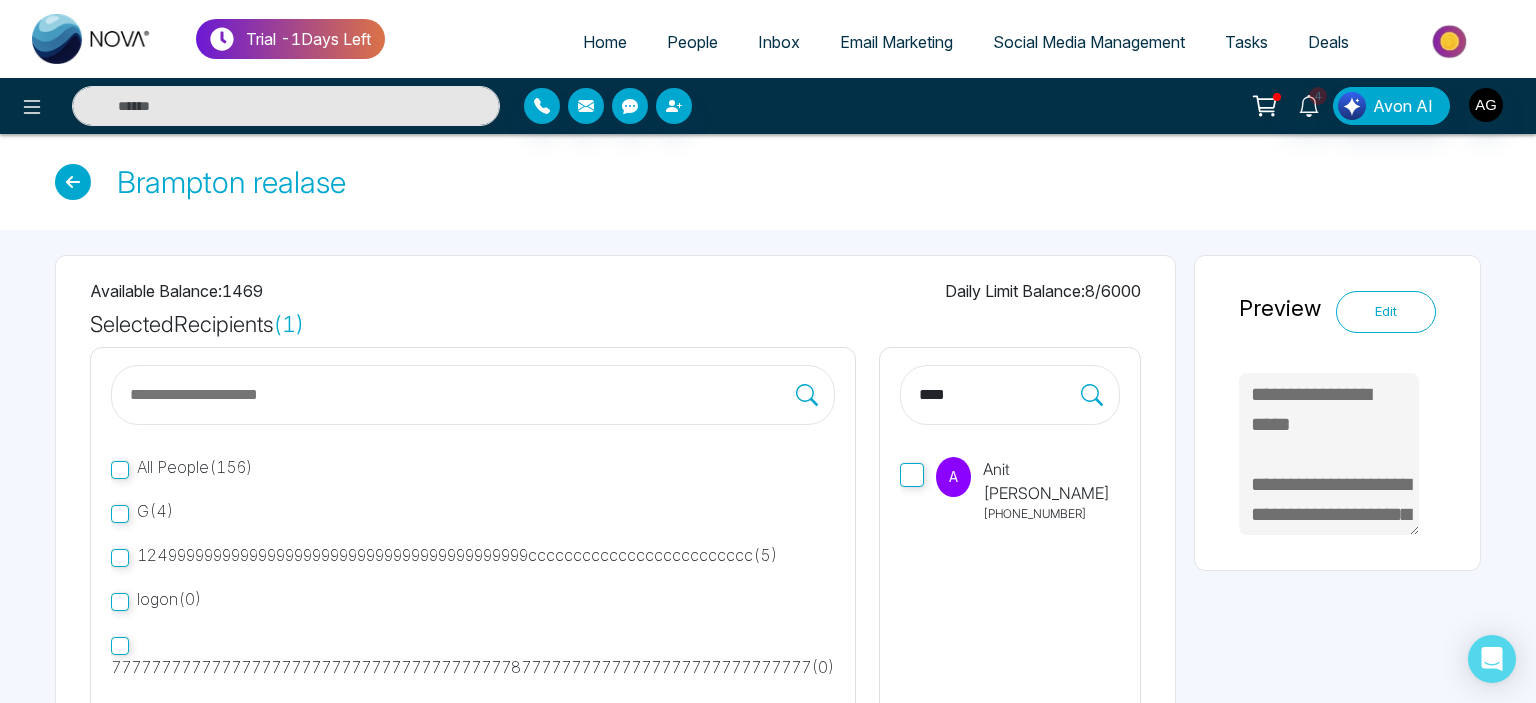 click on "****" at bounding box center (999, 395) 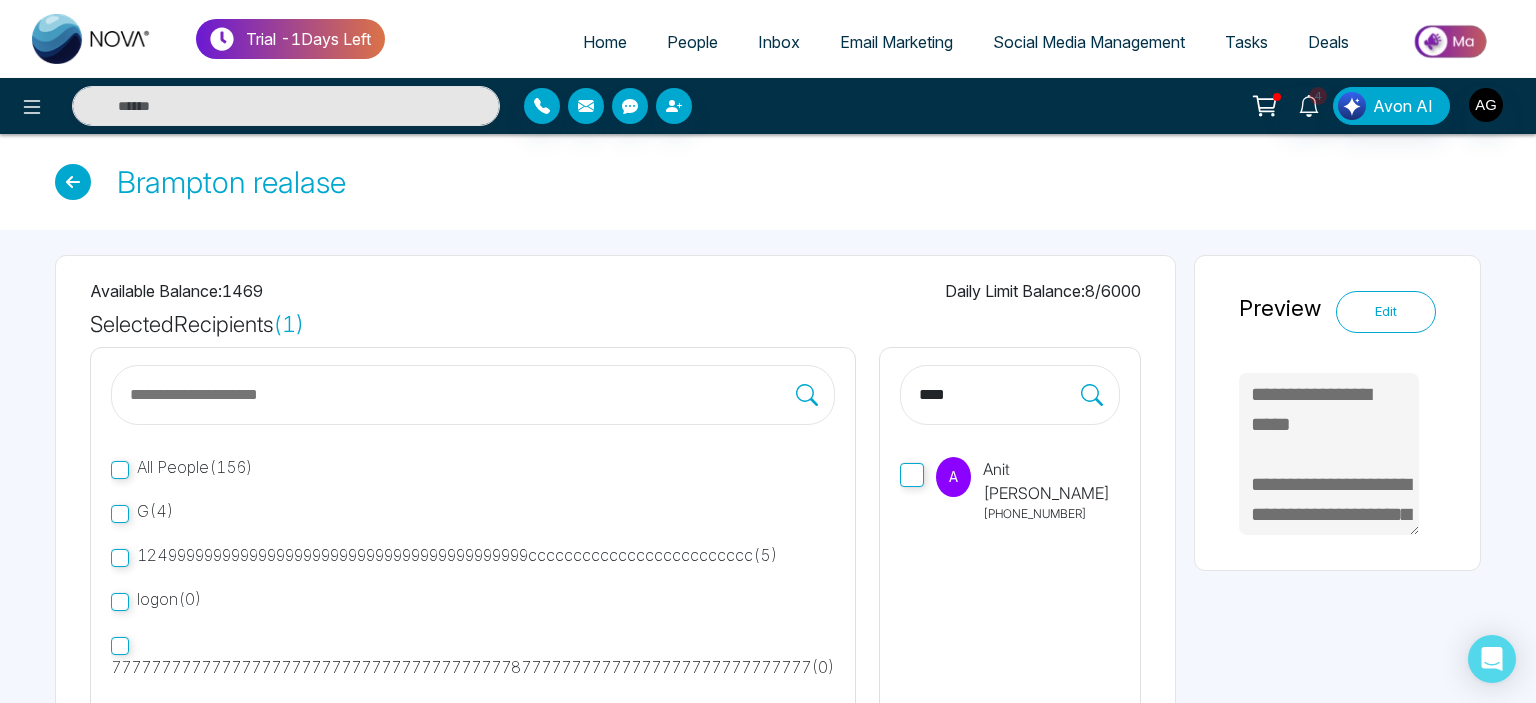 click on "****" at bounding box center (999, 395) 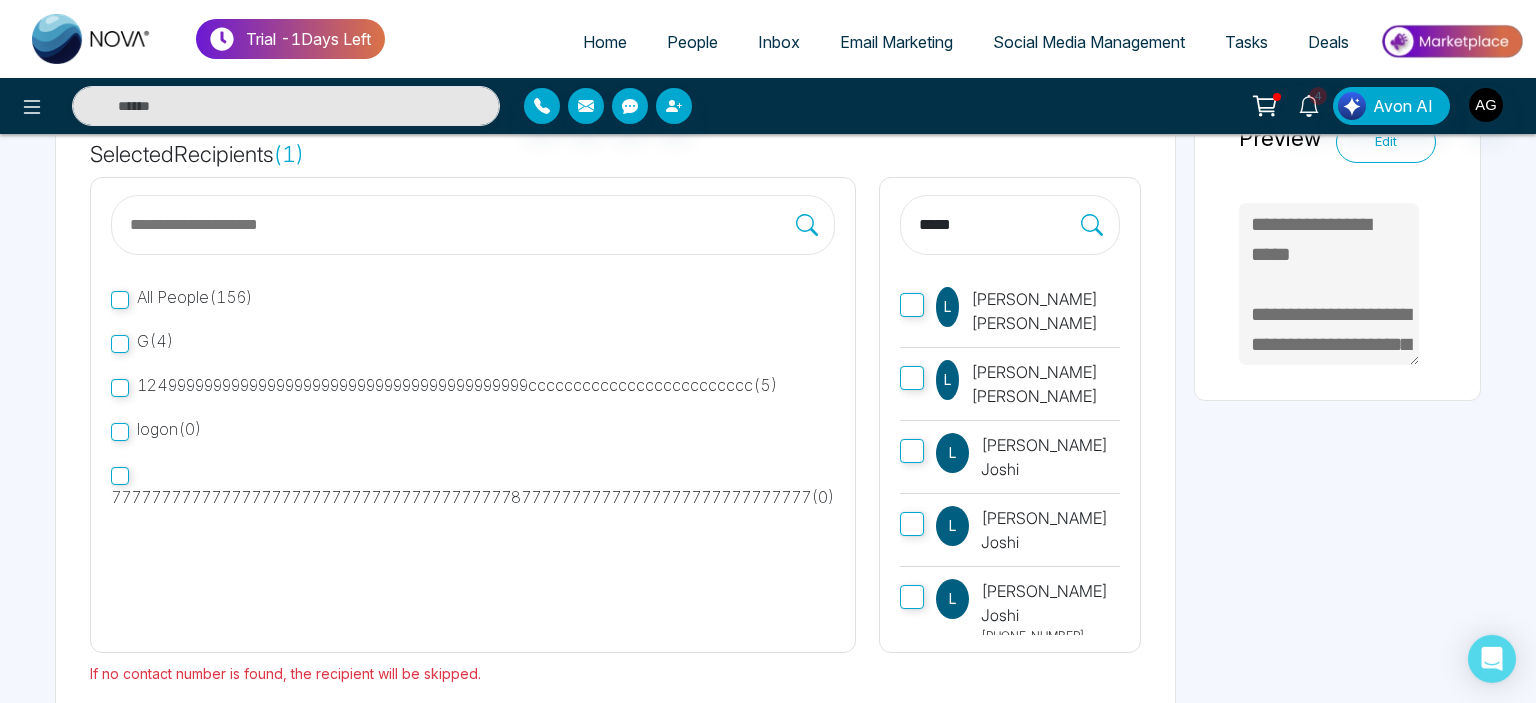 scroll, scrollTop: 171, scrollLeft: 0, axis: vertical 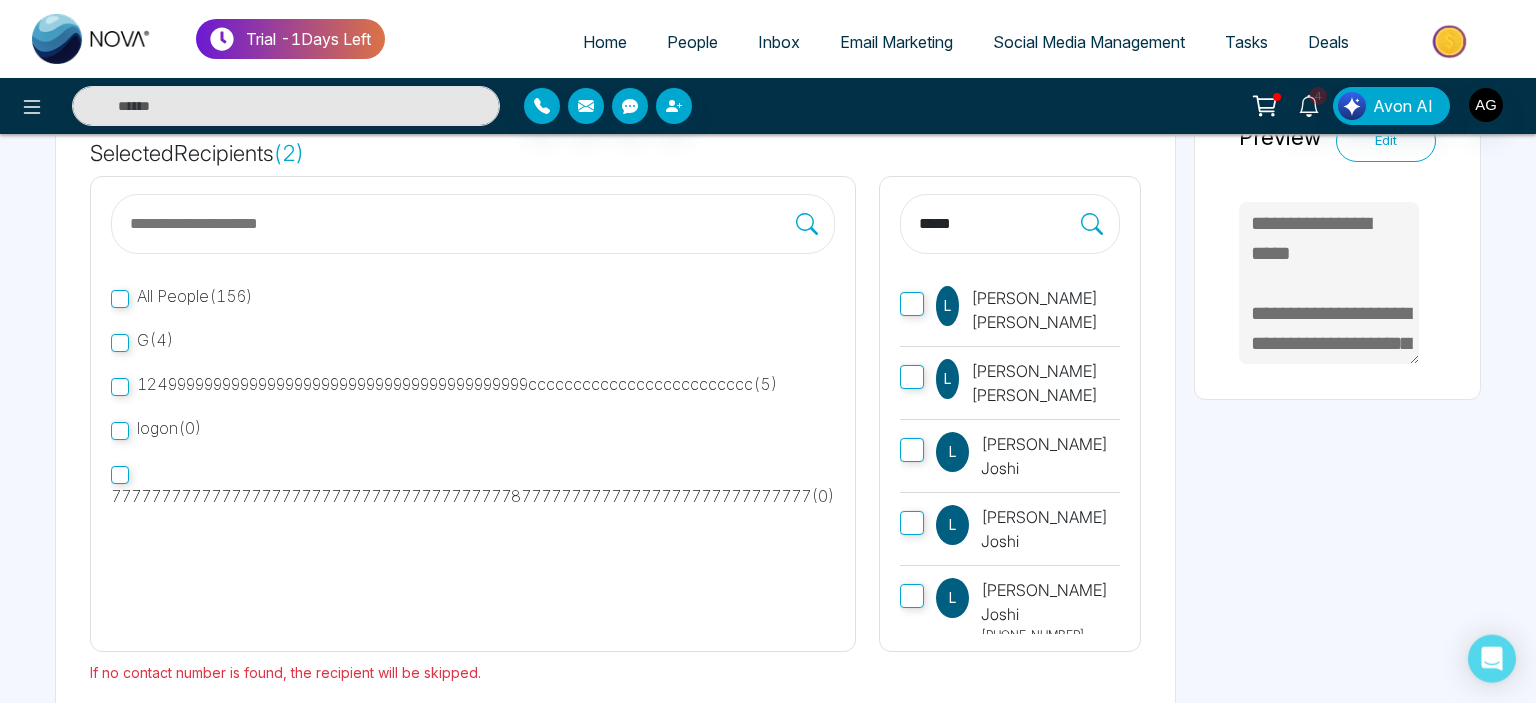 click on "*****" at bounding box center (1010, 224) 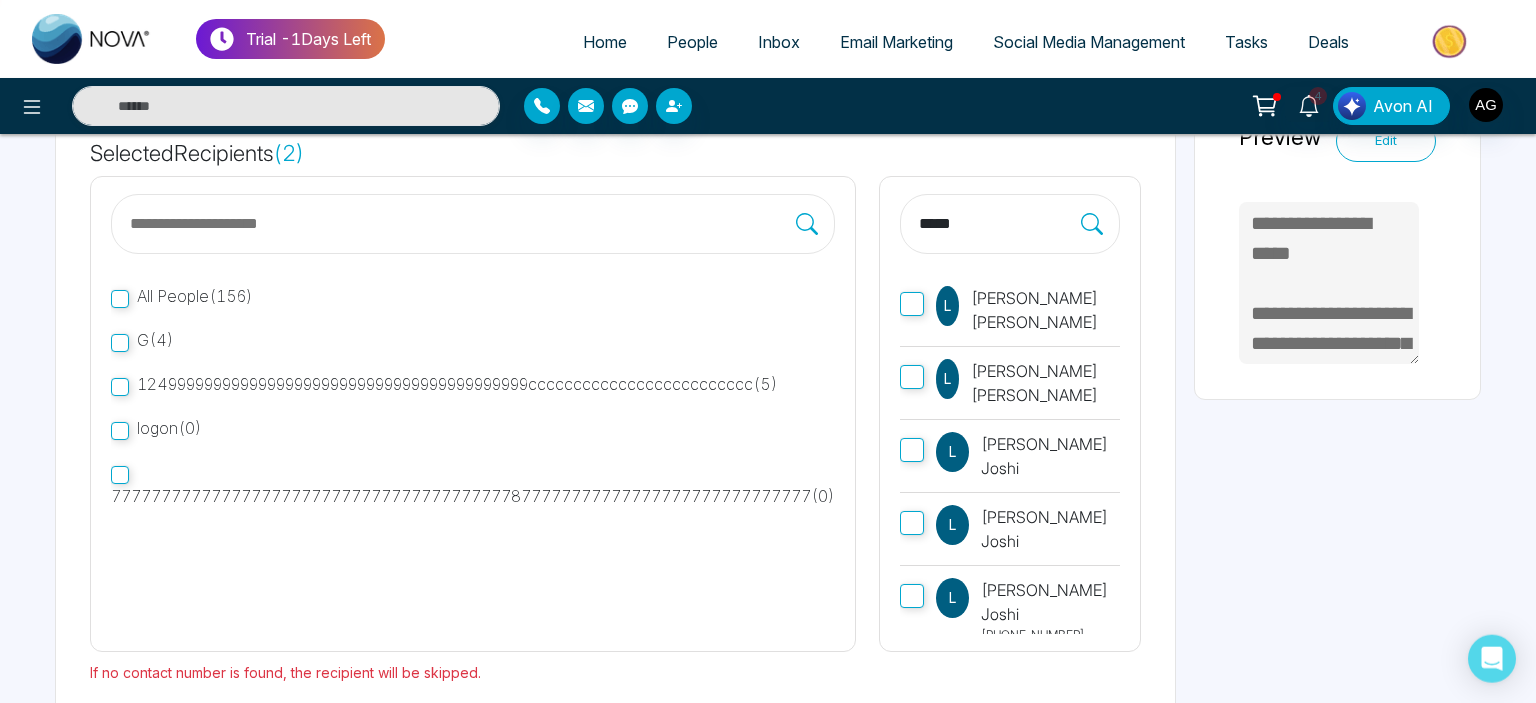click on "*****" at bounding box center [999, 224] 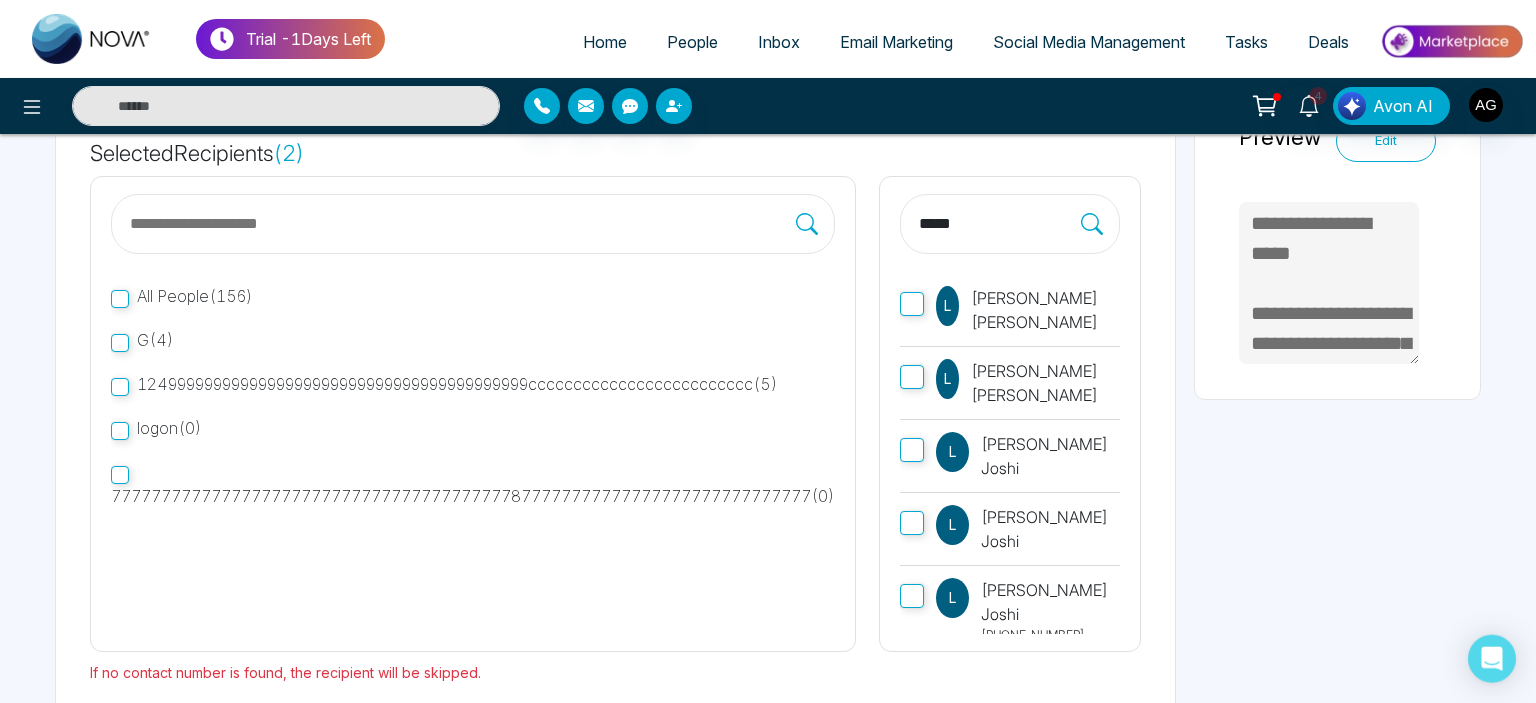 click on "*****" at bounding box center [1010, 224] 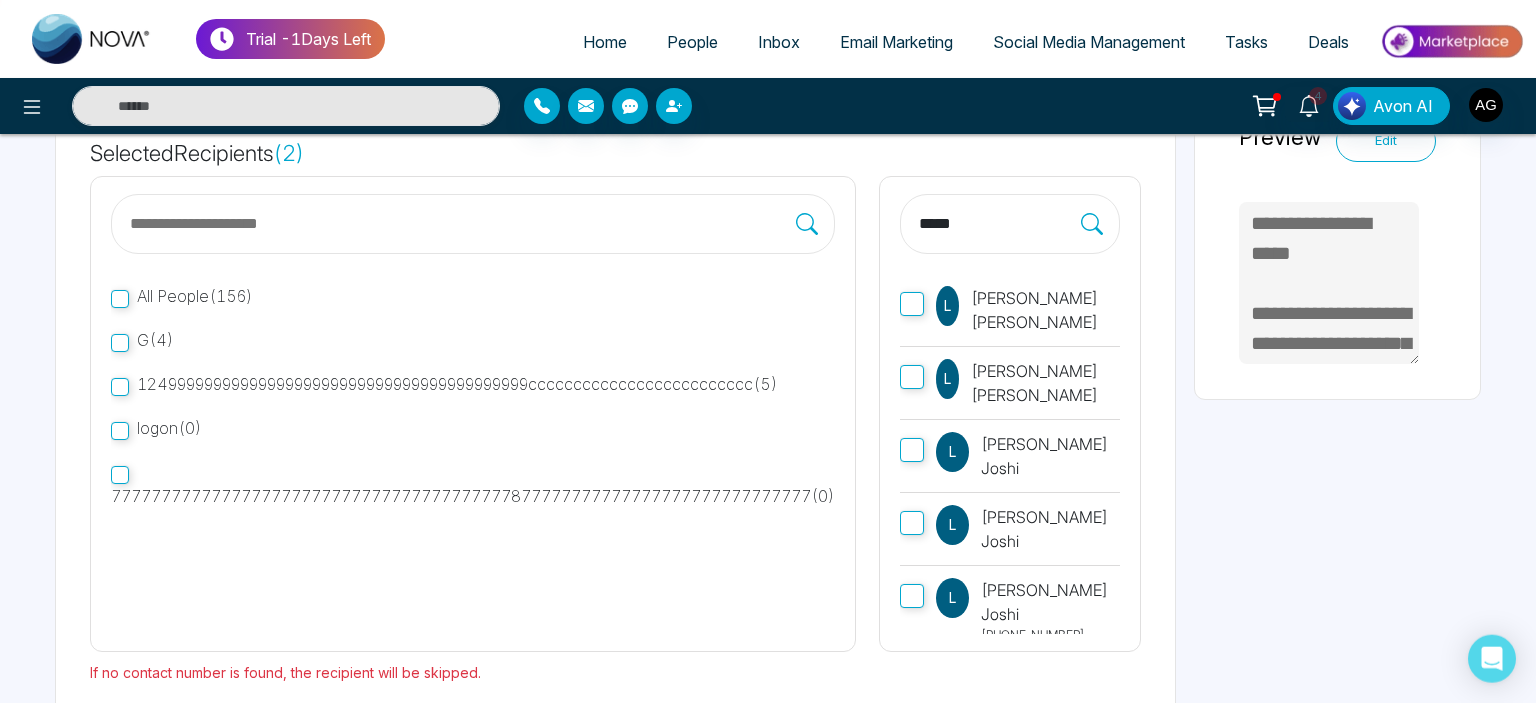 click on "*****" at bounding box center (999, 224) 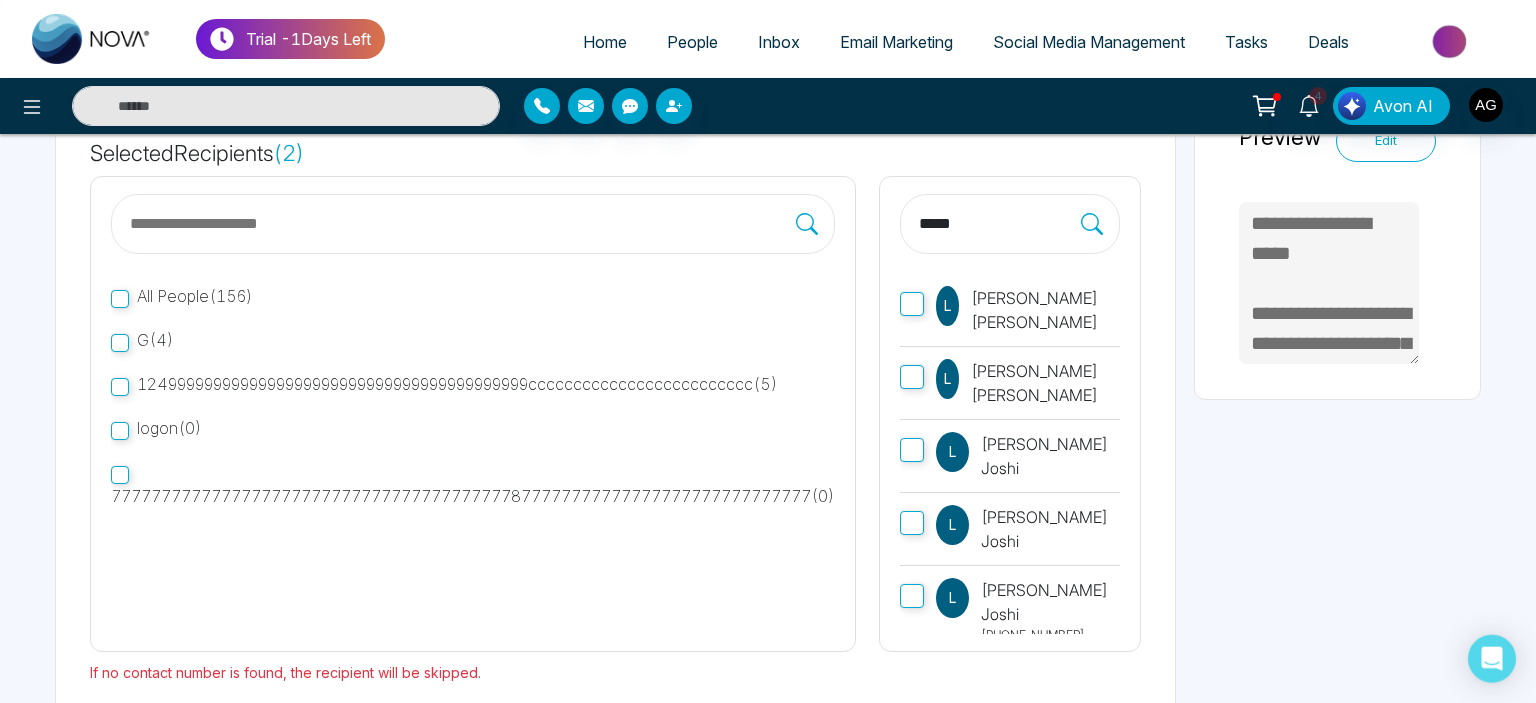 click on "*****" at bounding box center (999, 224) 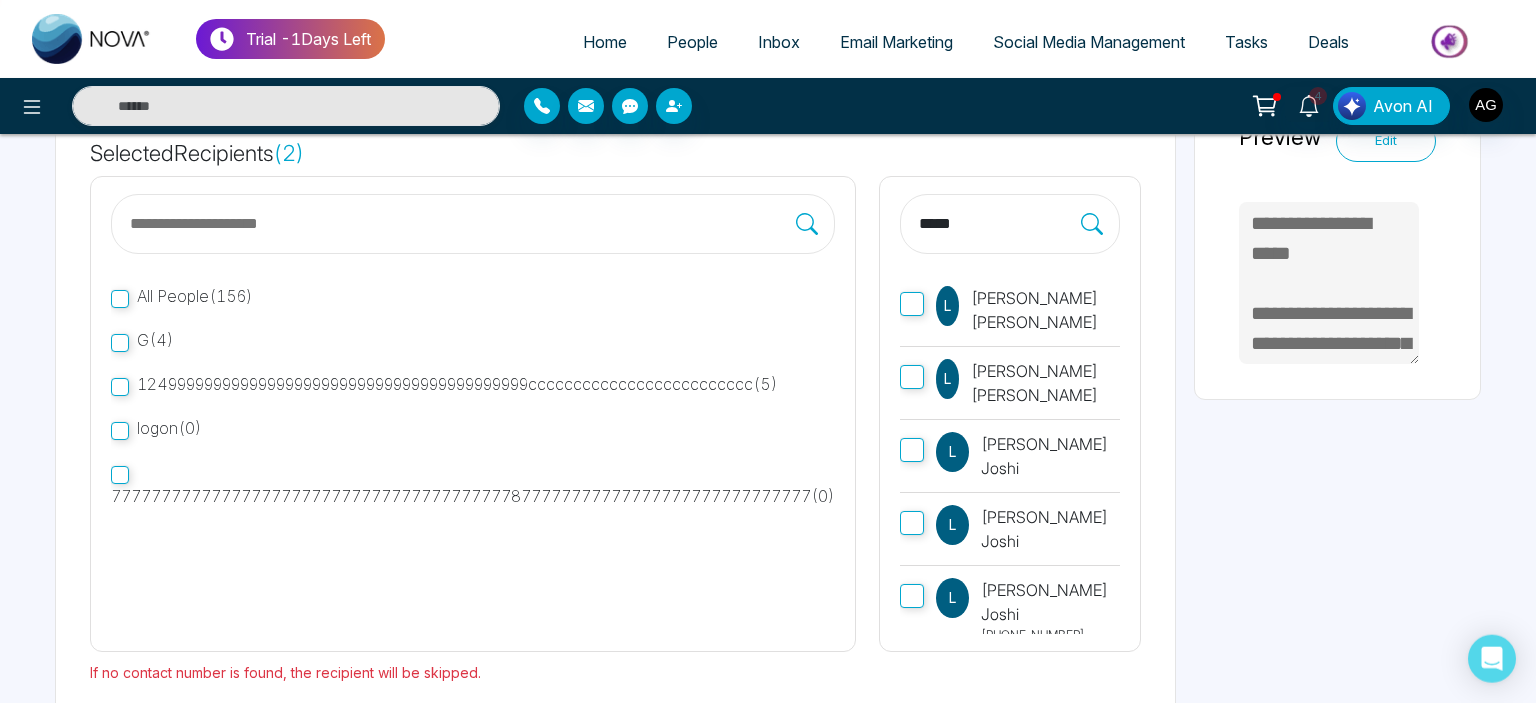 click on "*****" at bounding box center (999, 224) 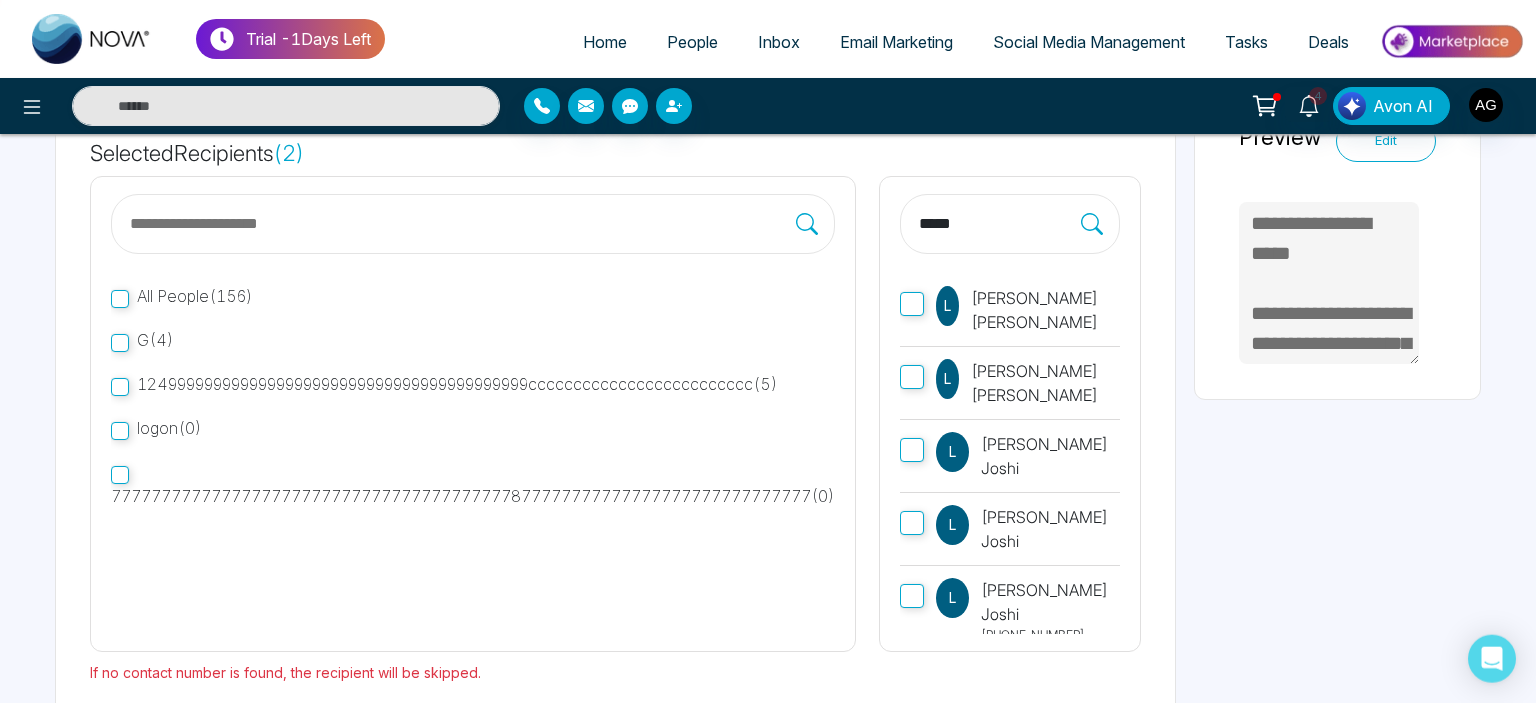 type on "*****" 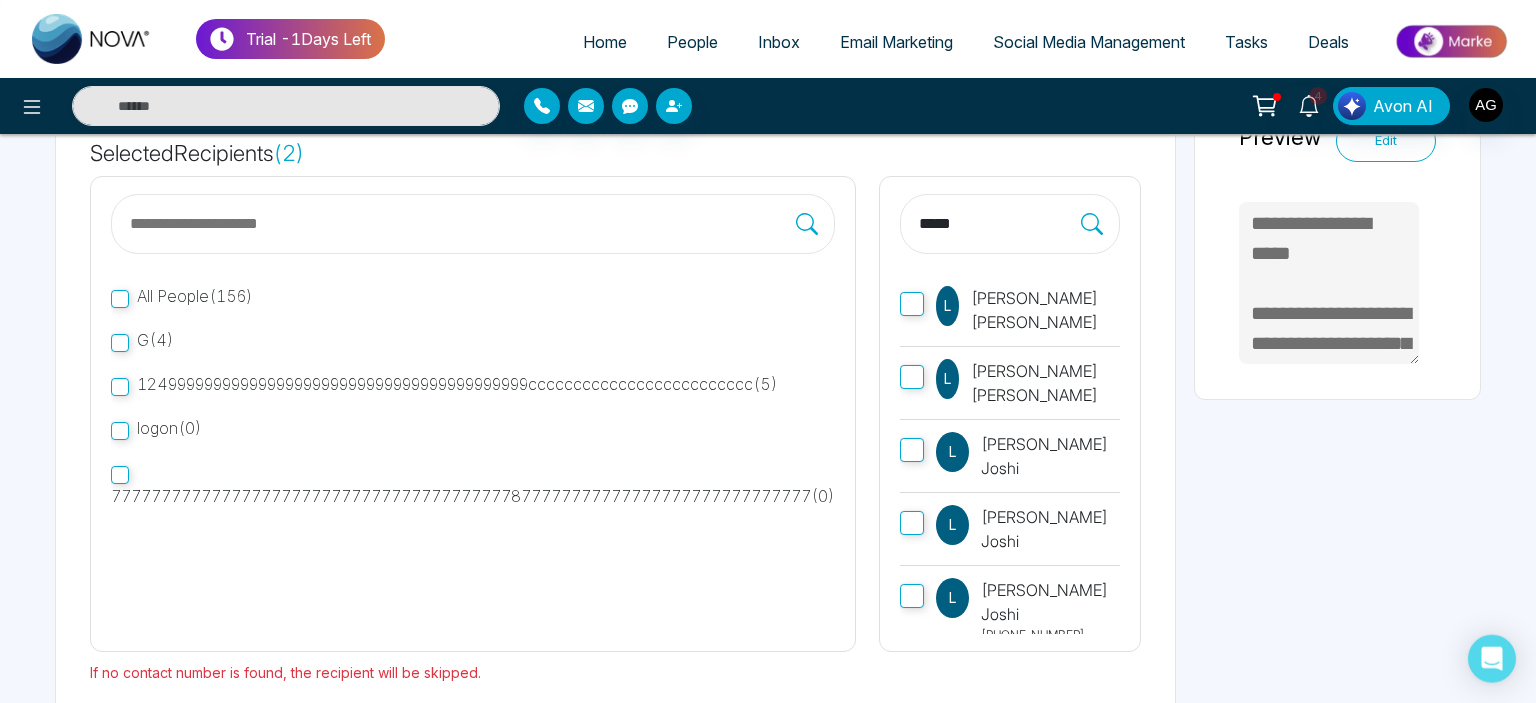 click 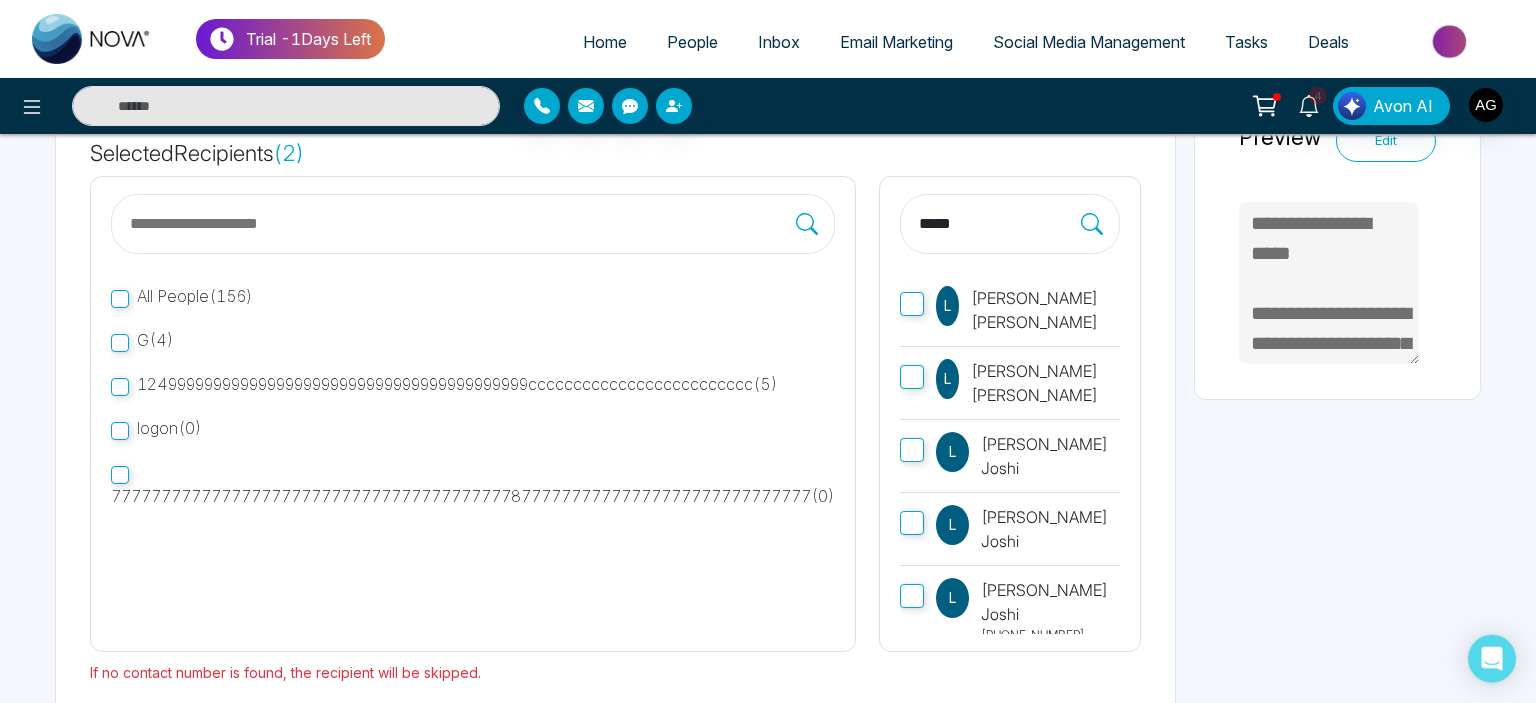 click on "*****" at bounding box center [999, 224] 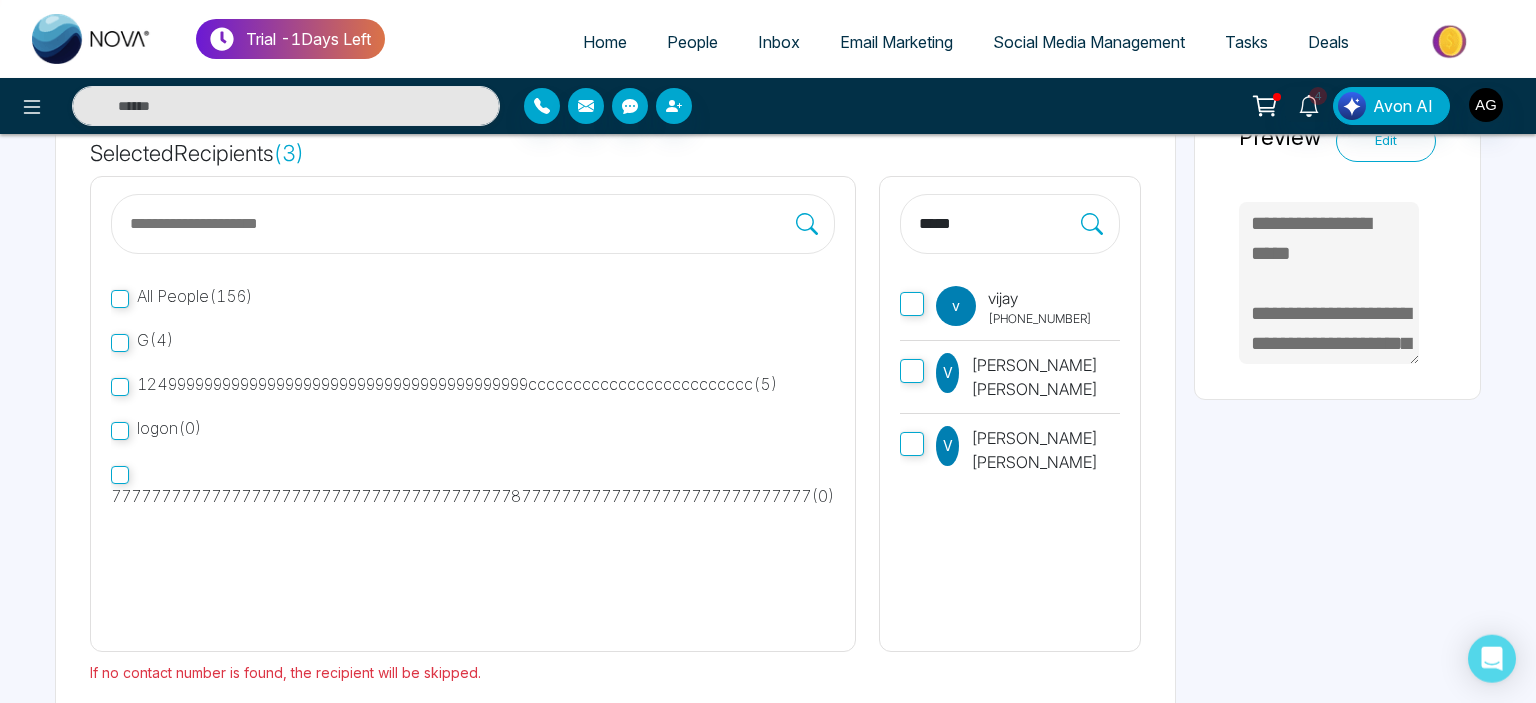 scroll, scrollTop: 266, scrollLeft: 0, axis: vertical 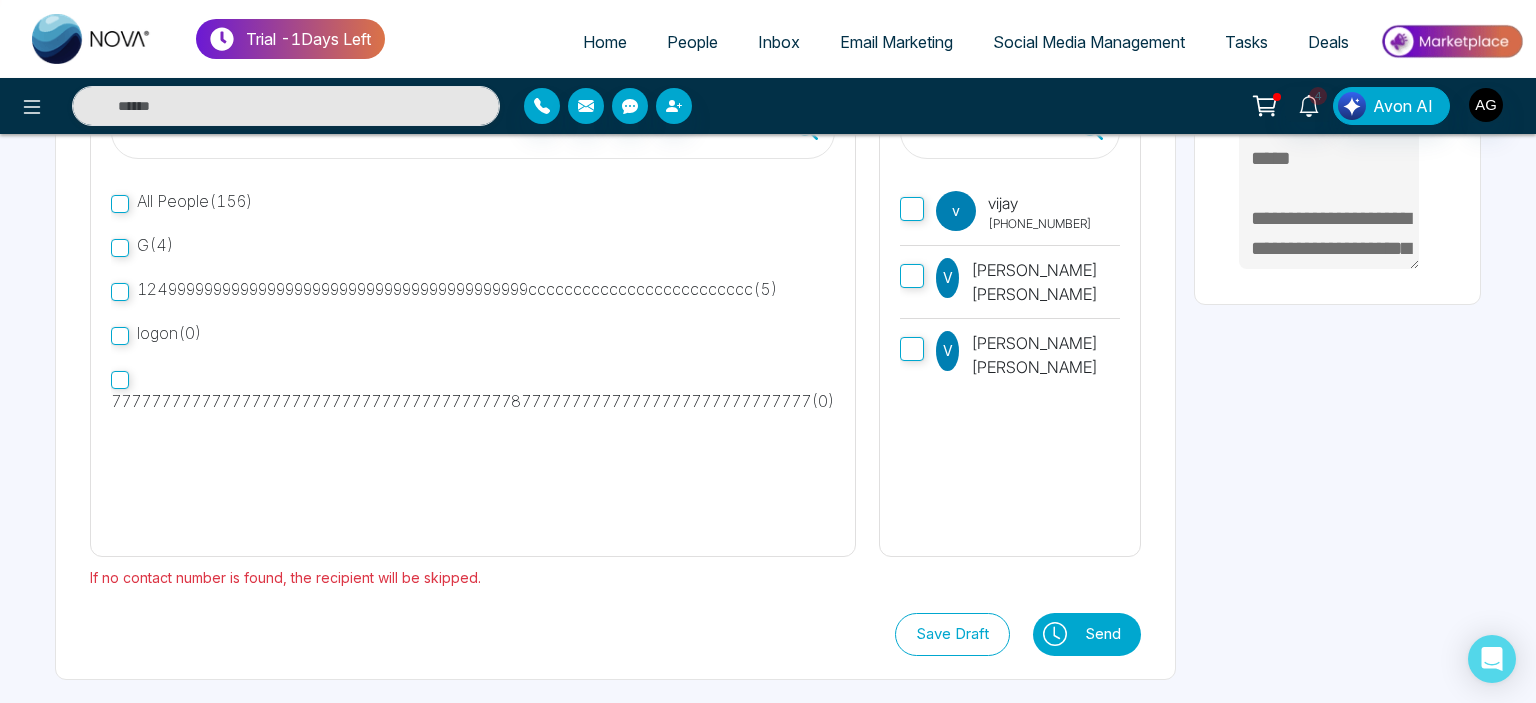 click at bounding box center [1054, 634] 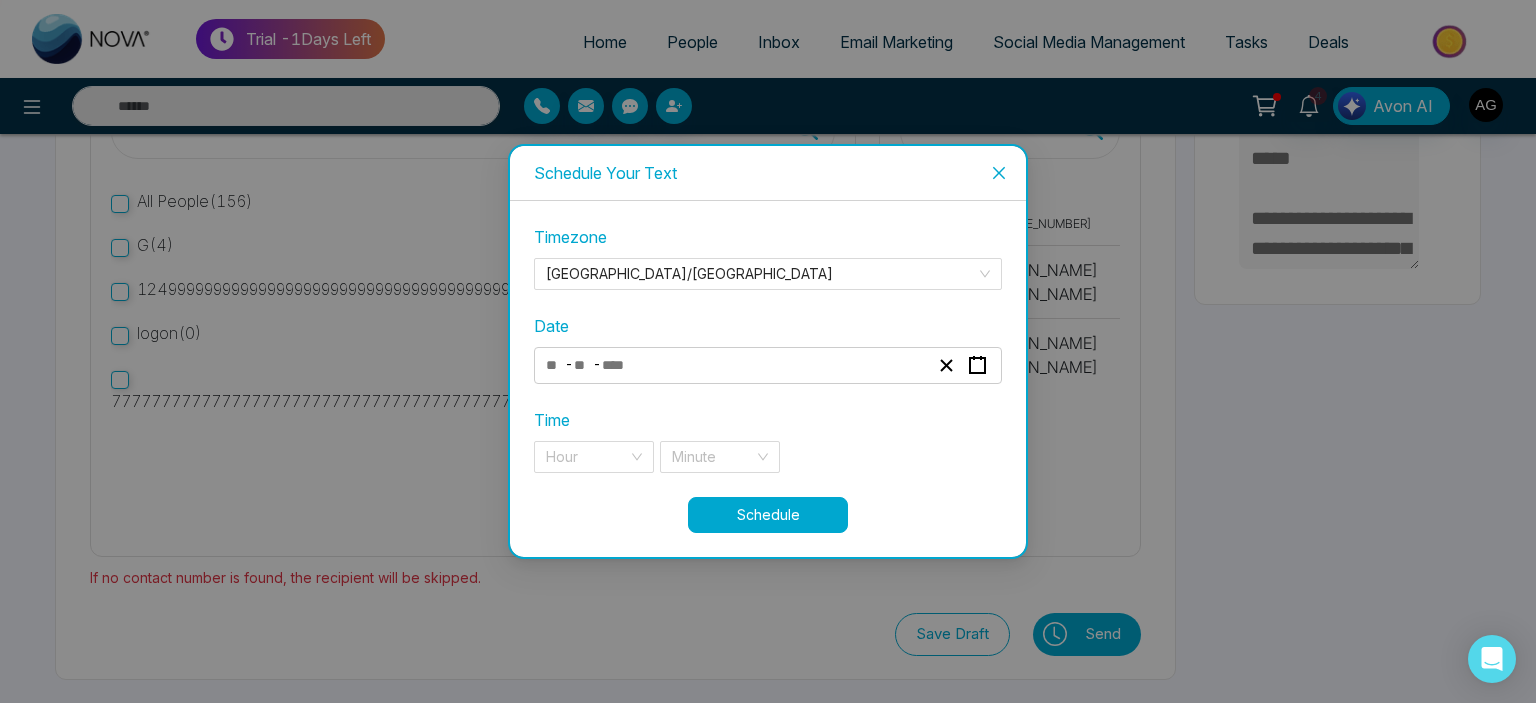 click on "- -" at bounding box center (737, 365) 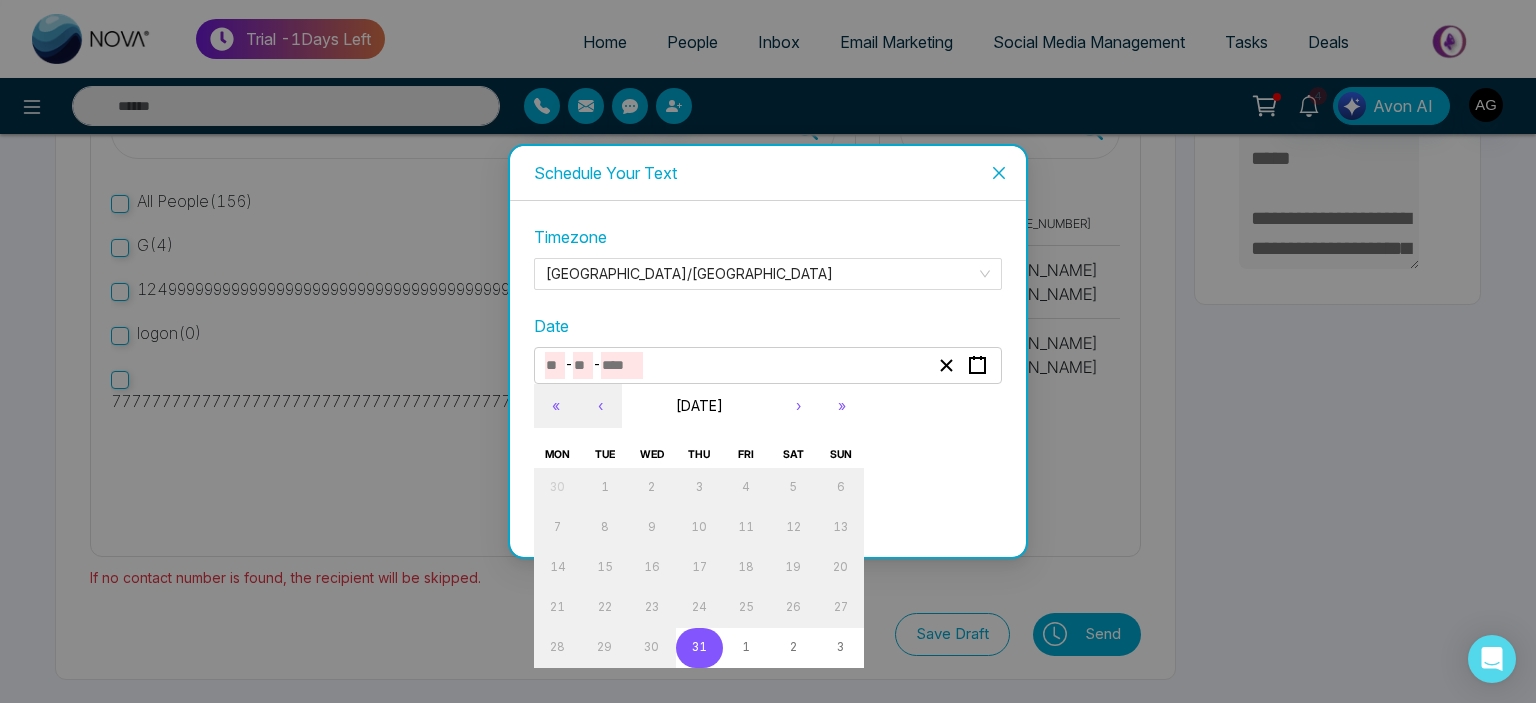 click on "31" at bounding box center (699, 647) 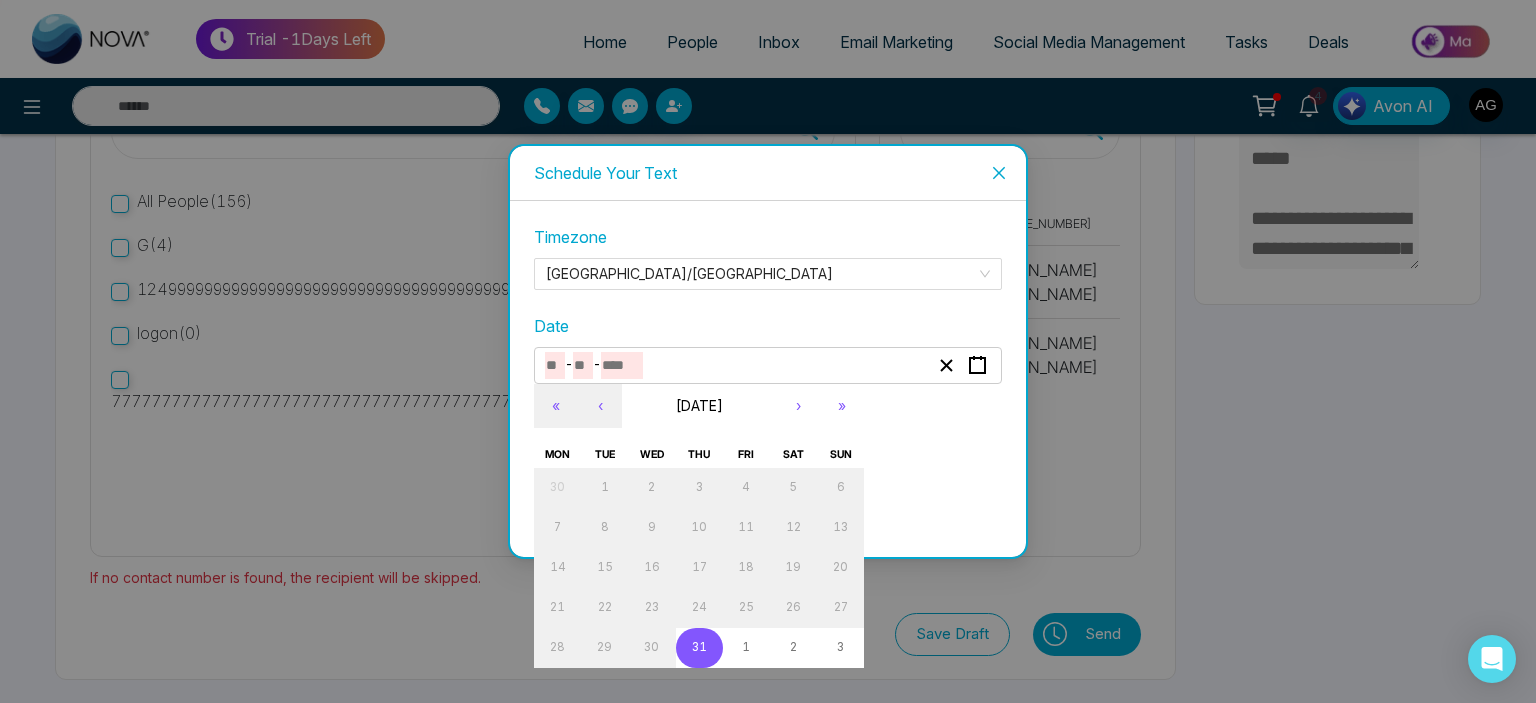 type on "*" 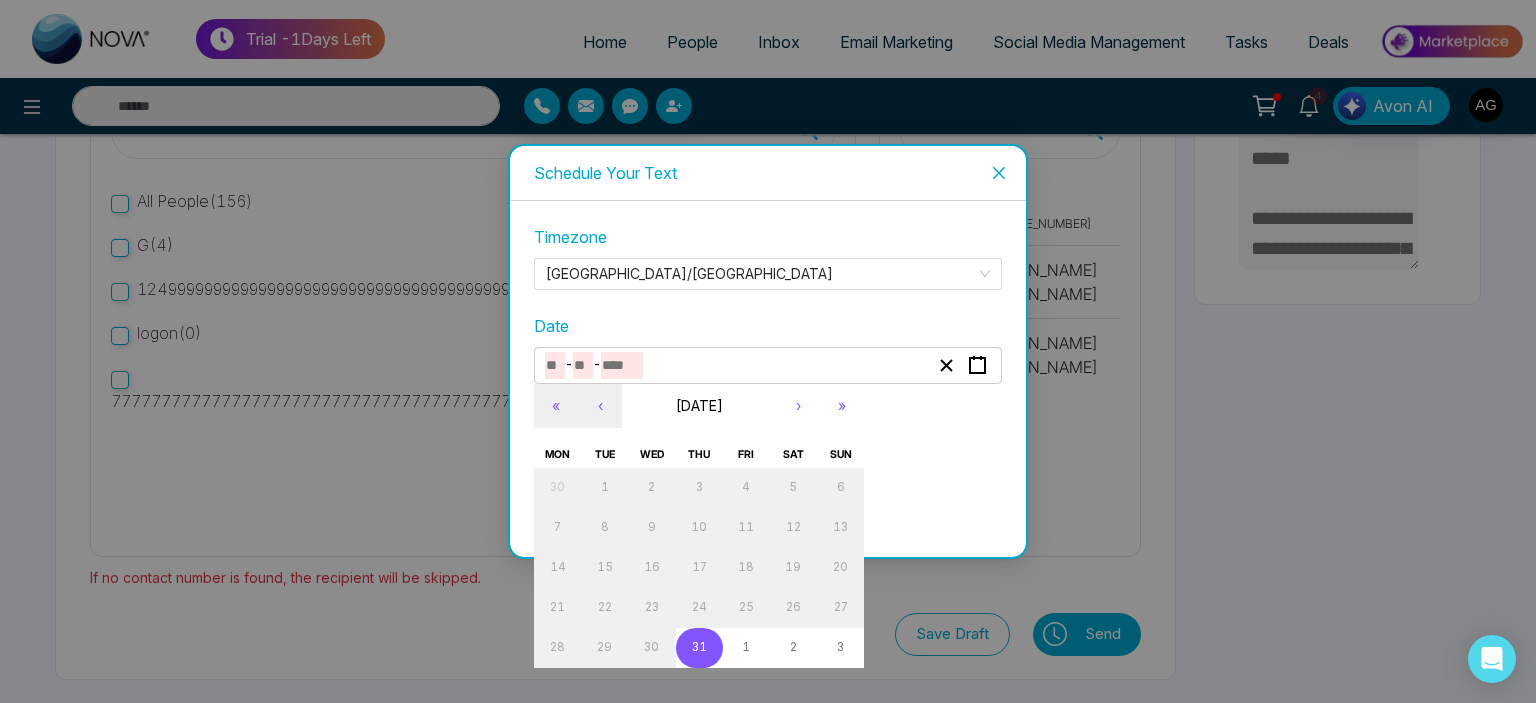 type on "**" 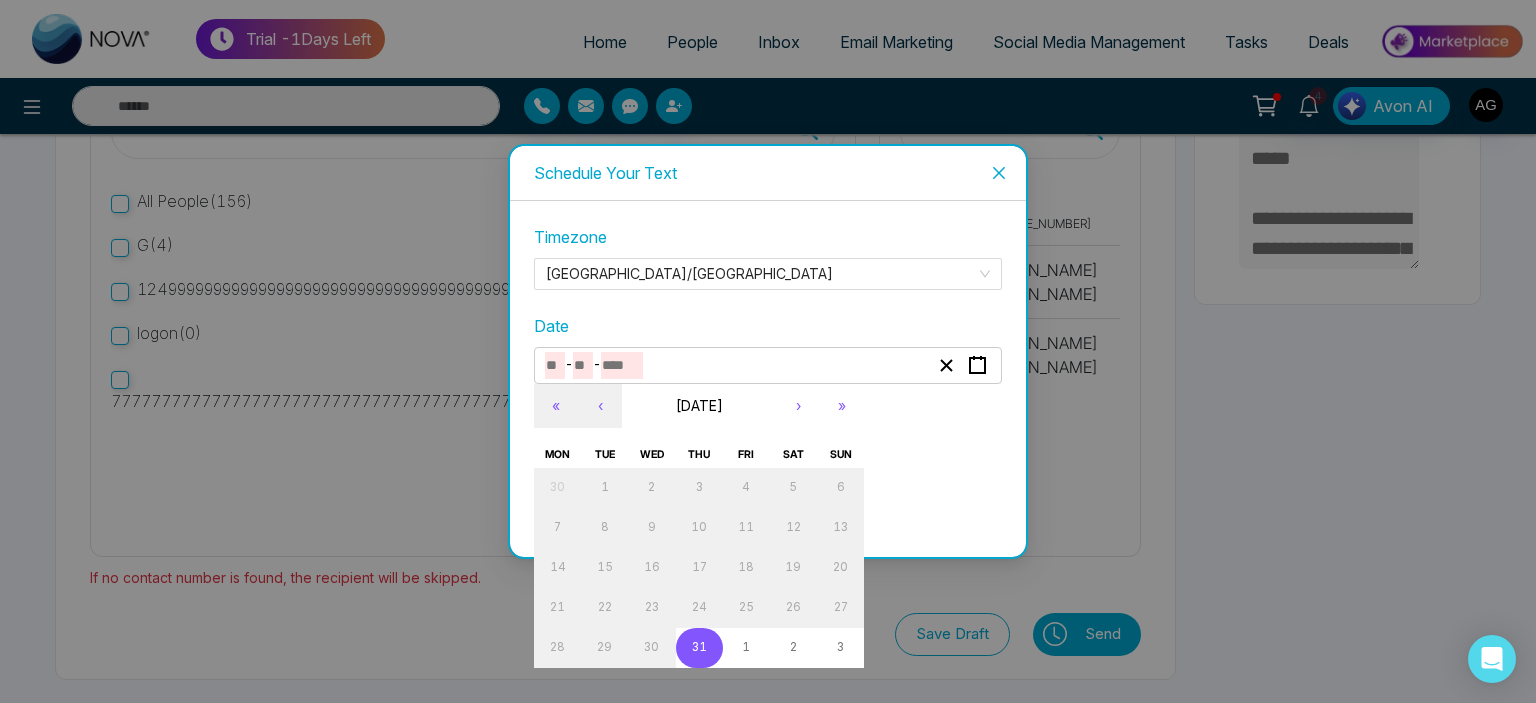 type on "****" 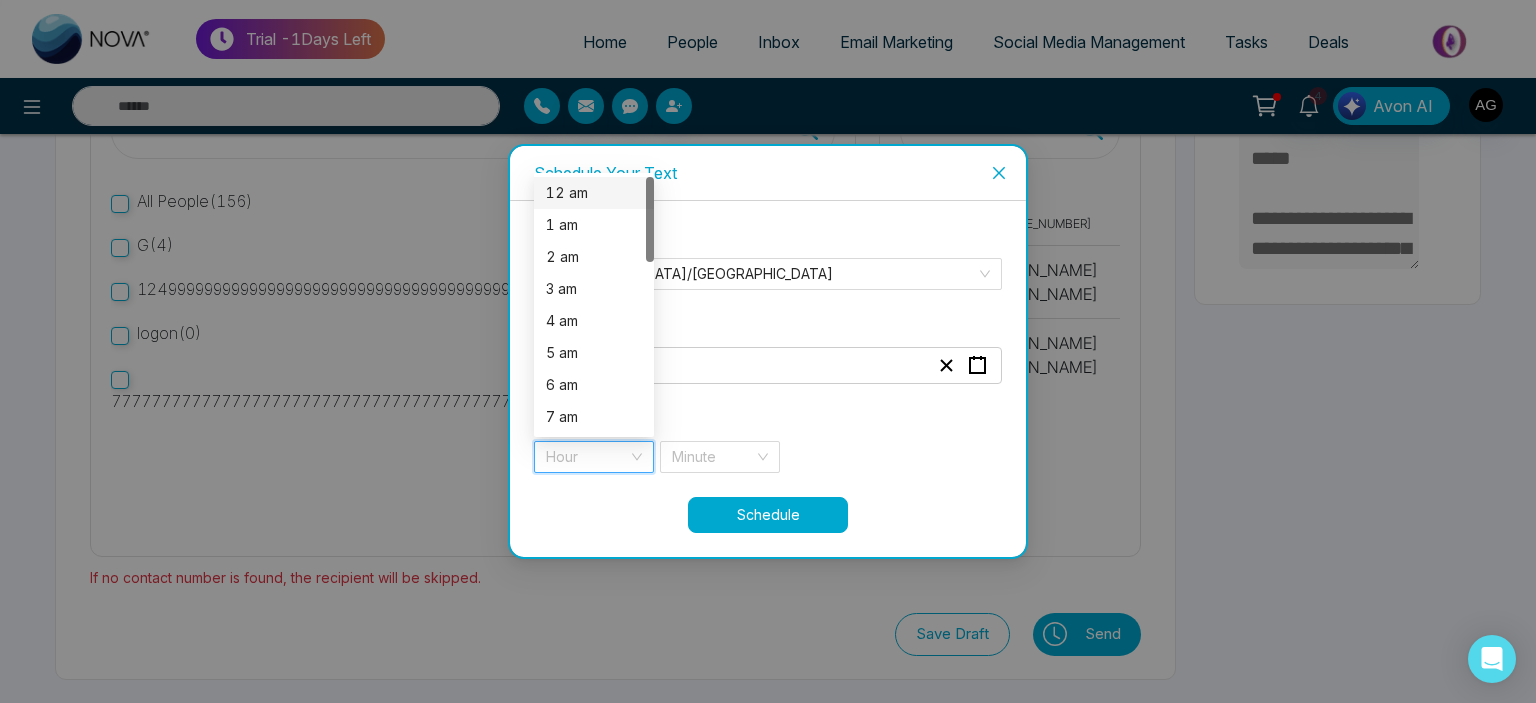 click at bounding box center (587, 457) 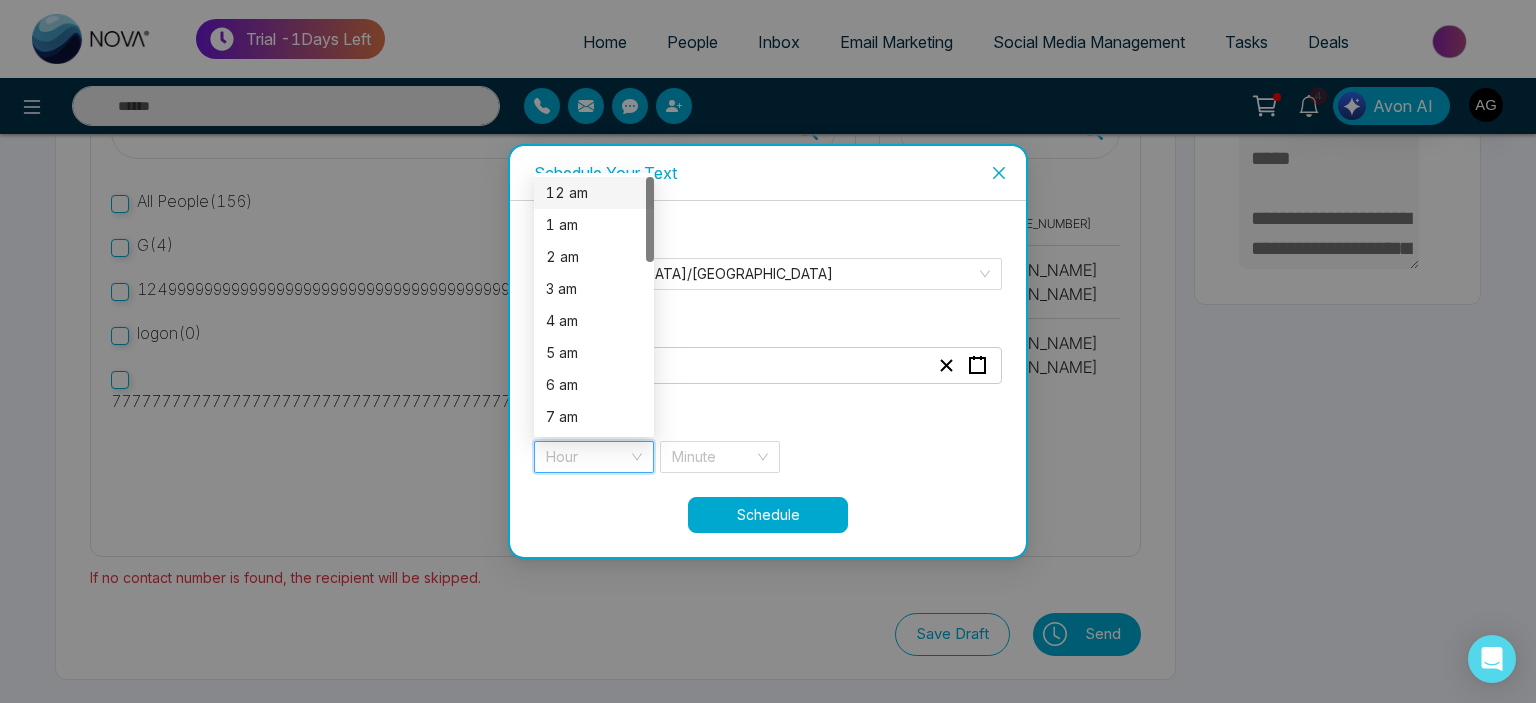 click on "12 am" at bounding box center (594, 193) 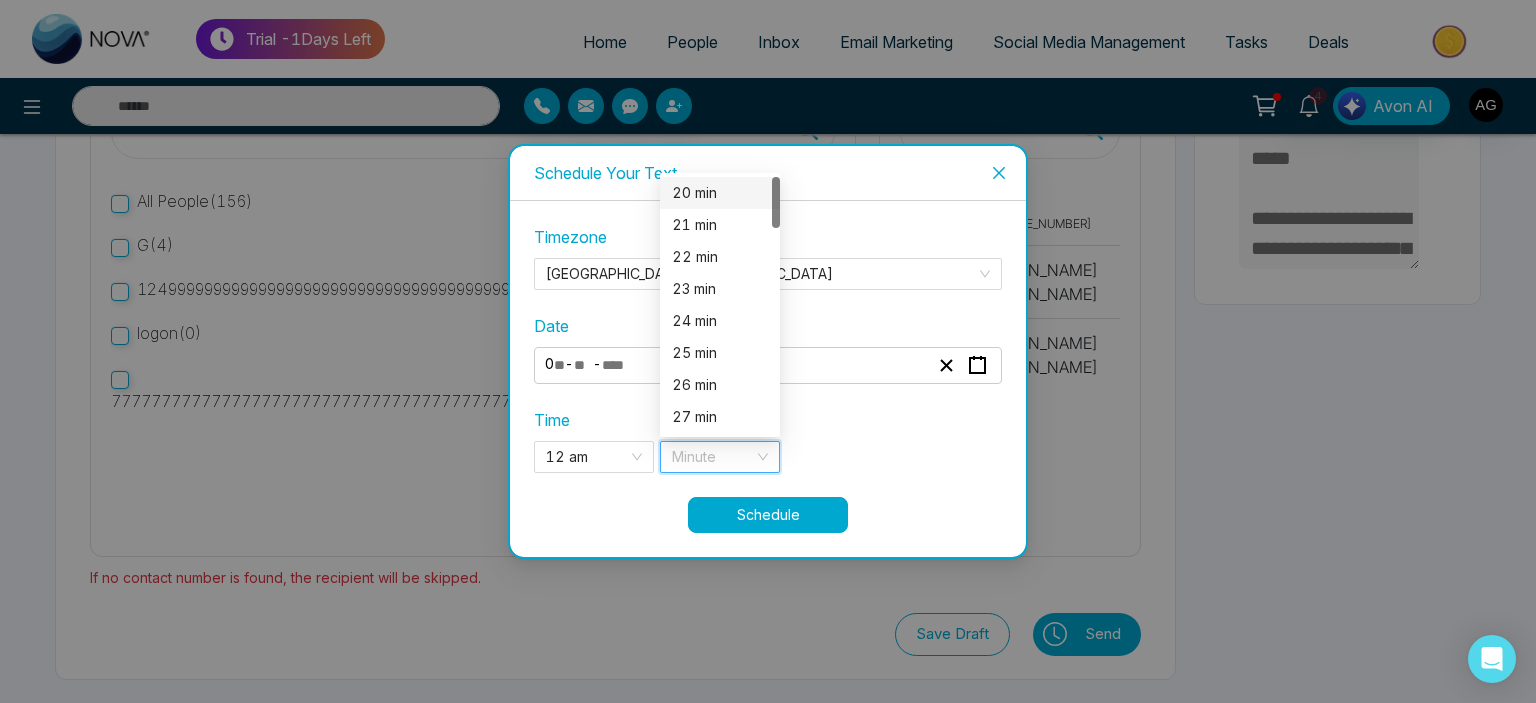 click at bounding box center [713, 457] 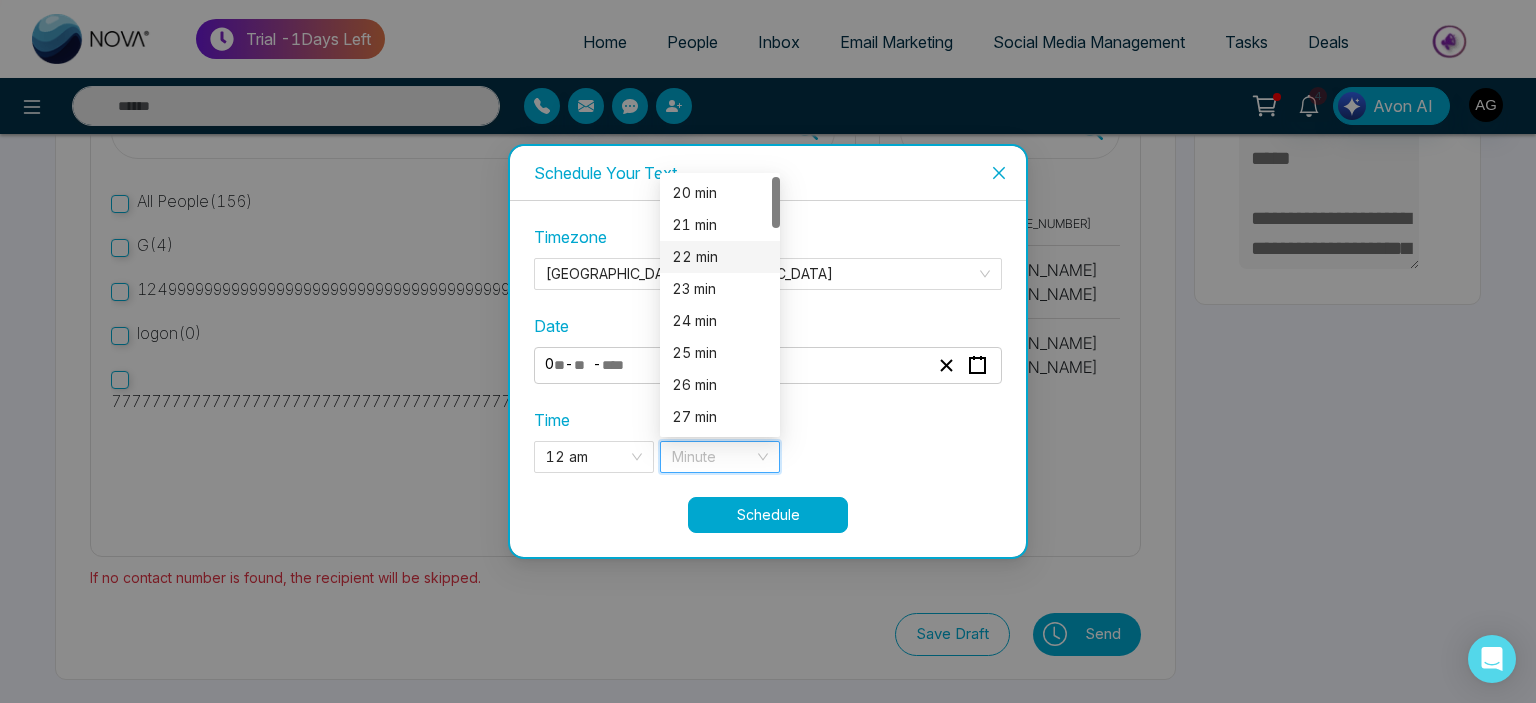 click on "22 min" at bounding box center [720, 257] 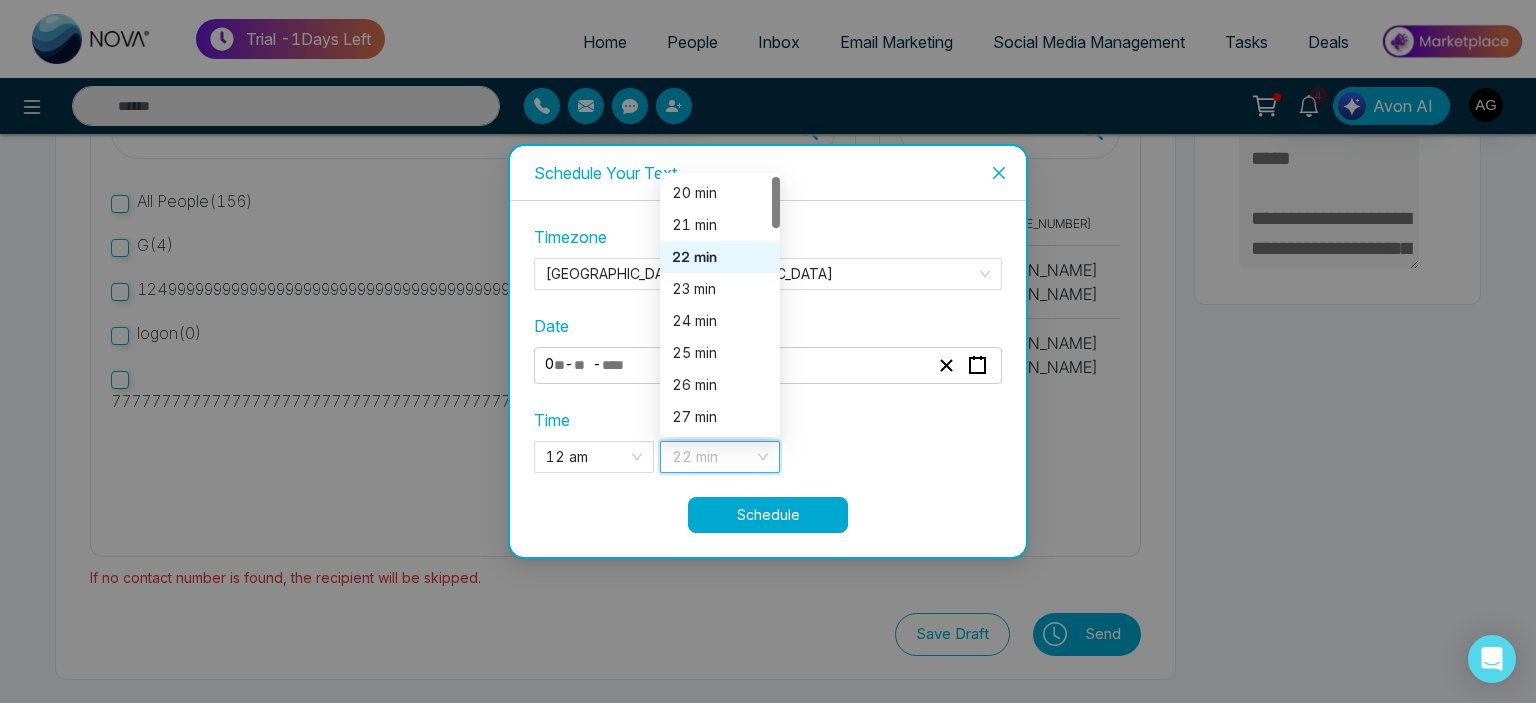 click on "22 min" at bounding box center (720, 457) 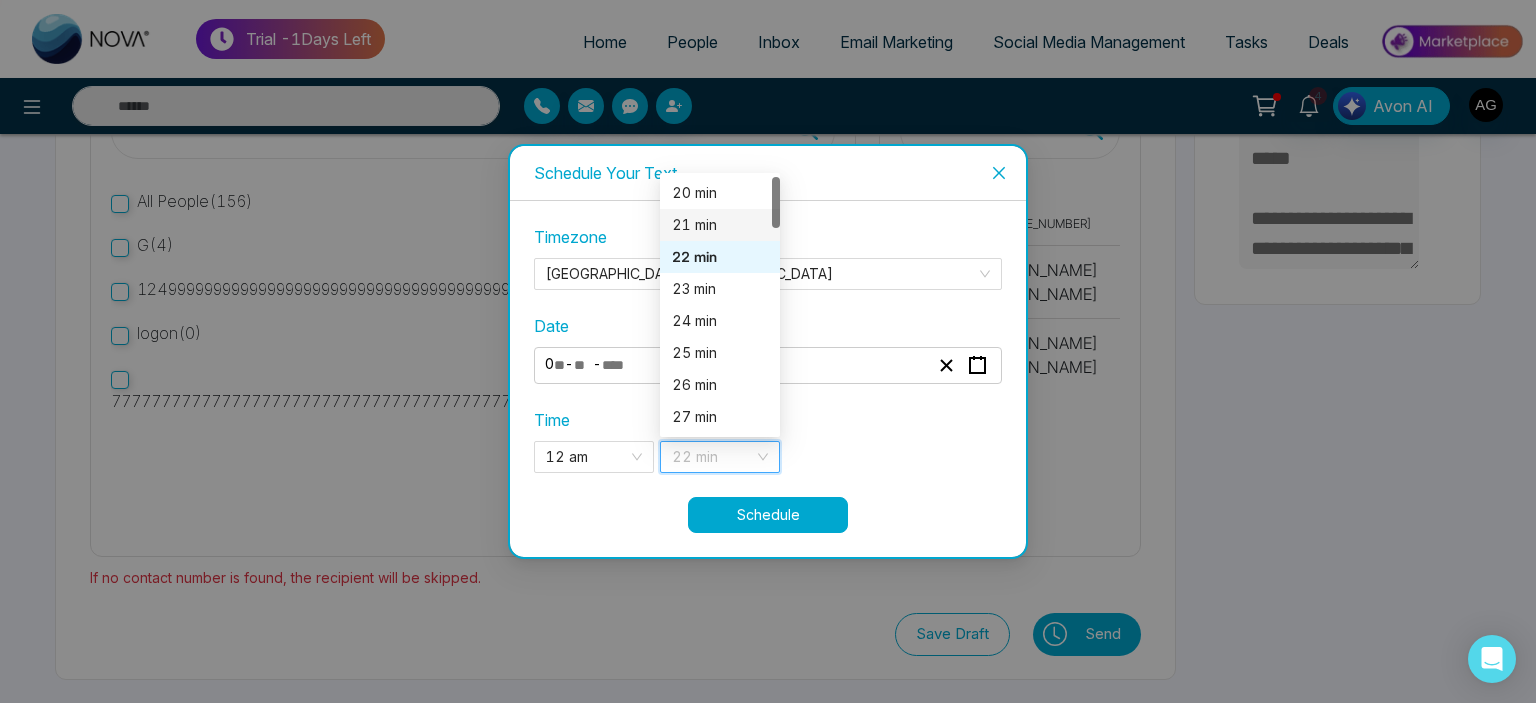 click on "21 min" at bounding box center (720, 225) 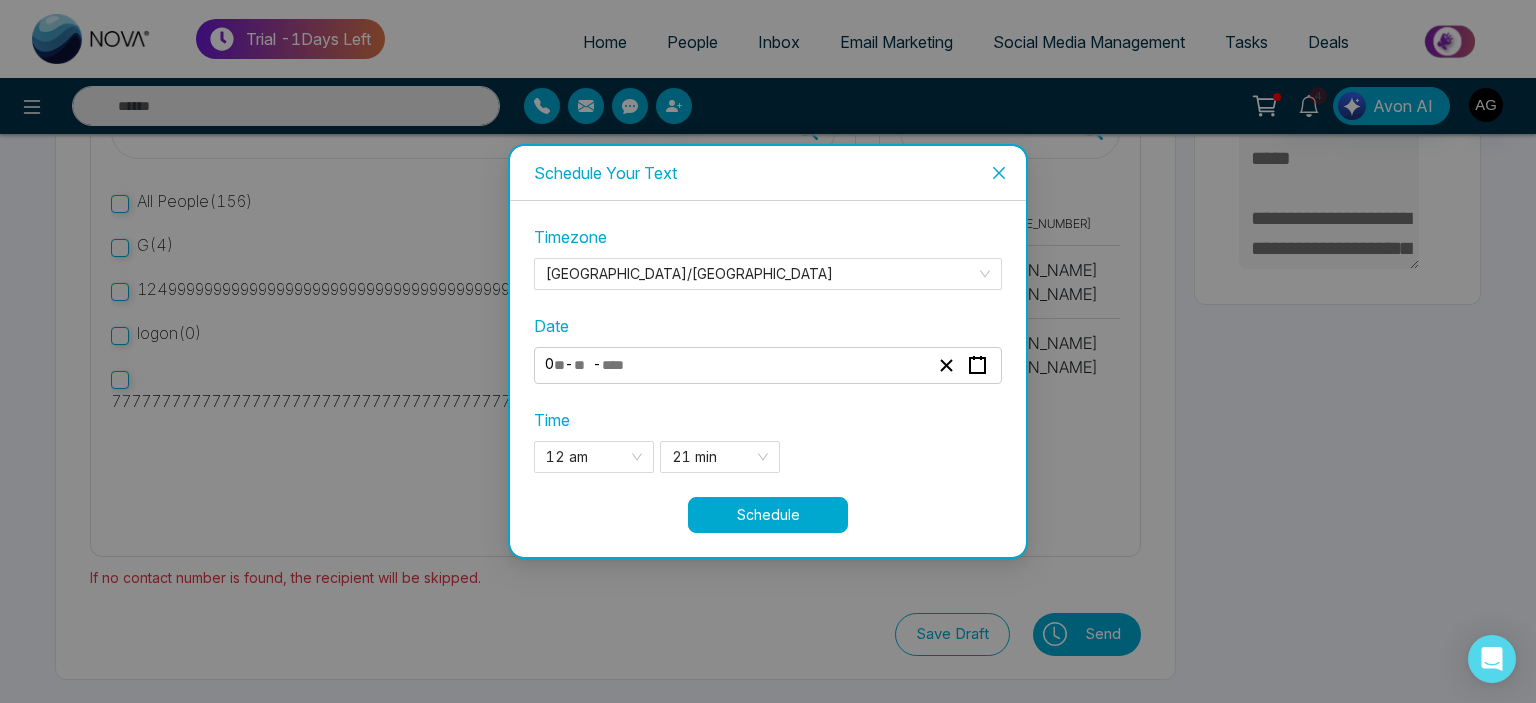 click on "Schedule" at bounding box center (768, 515) 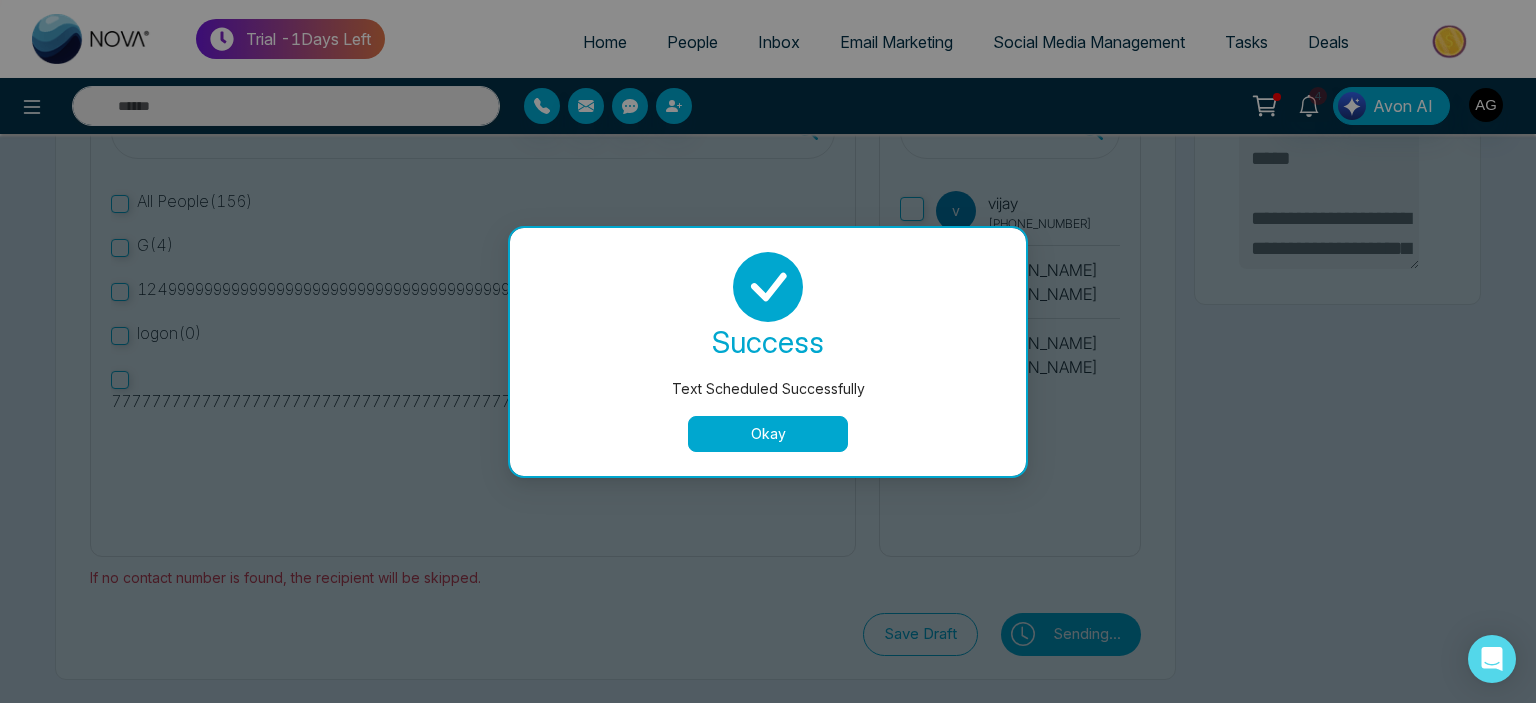 click on "Okay" at bounding box center [768, 434] 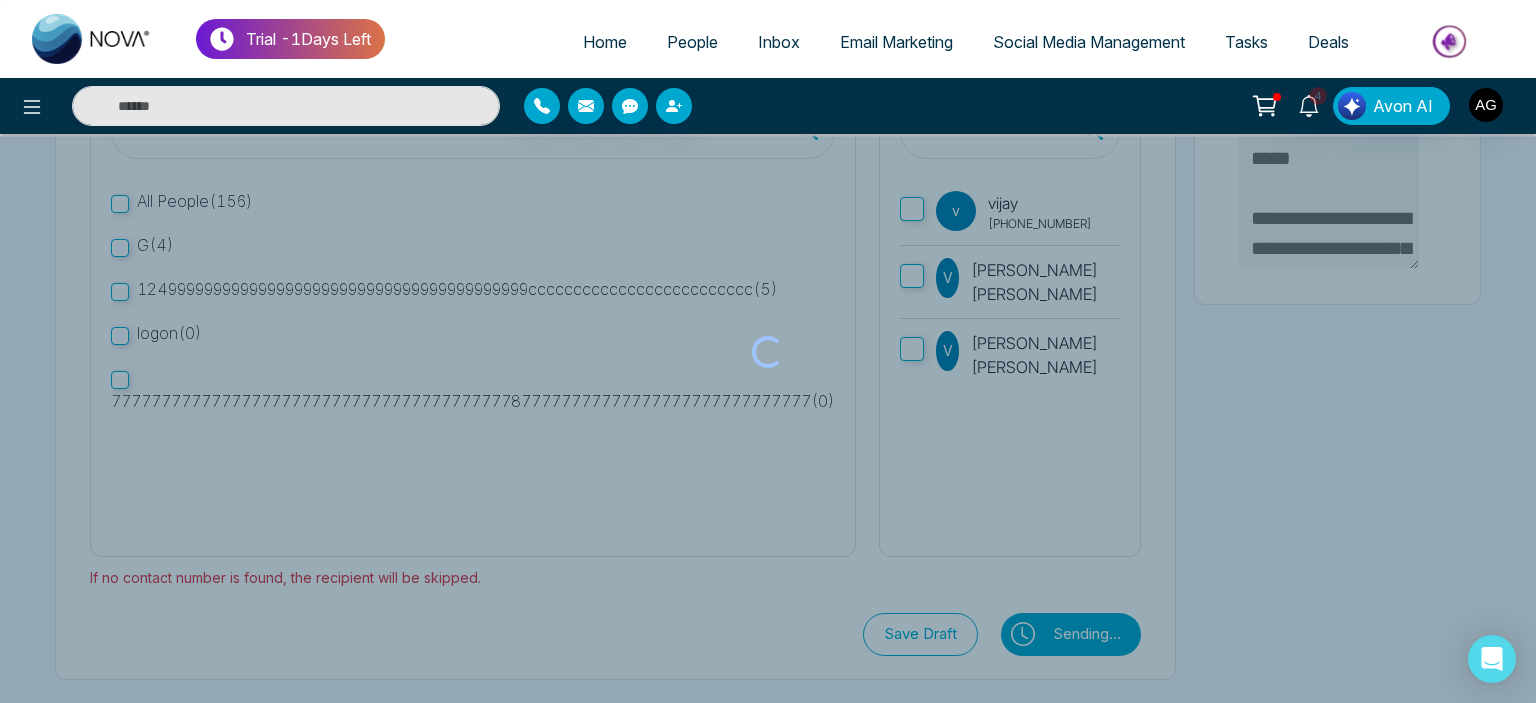 scroll, scrollTop: 0, scrollLeft: 0, axis: both 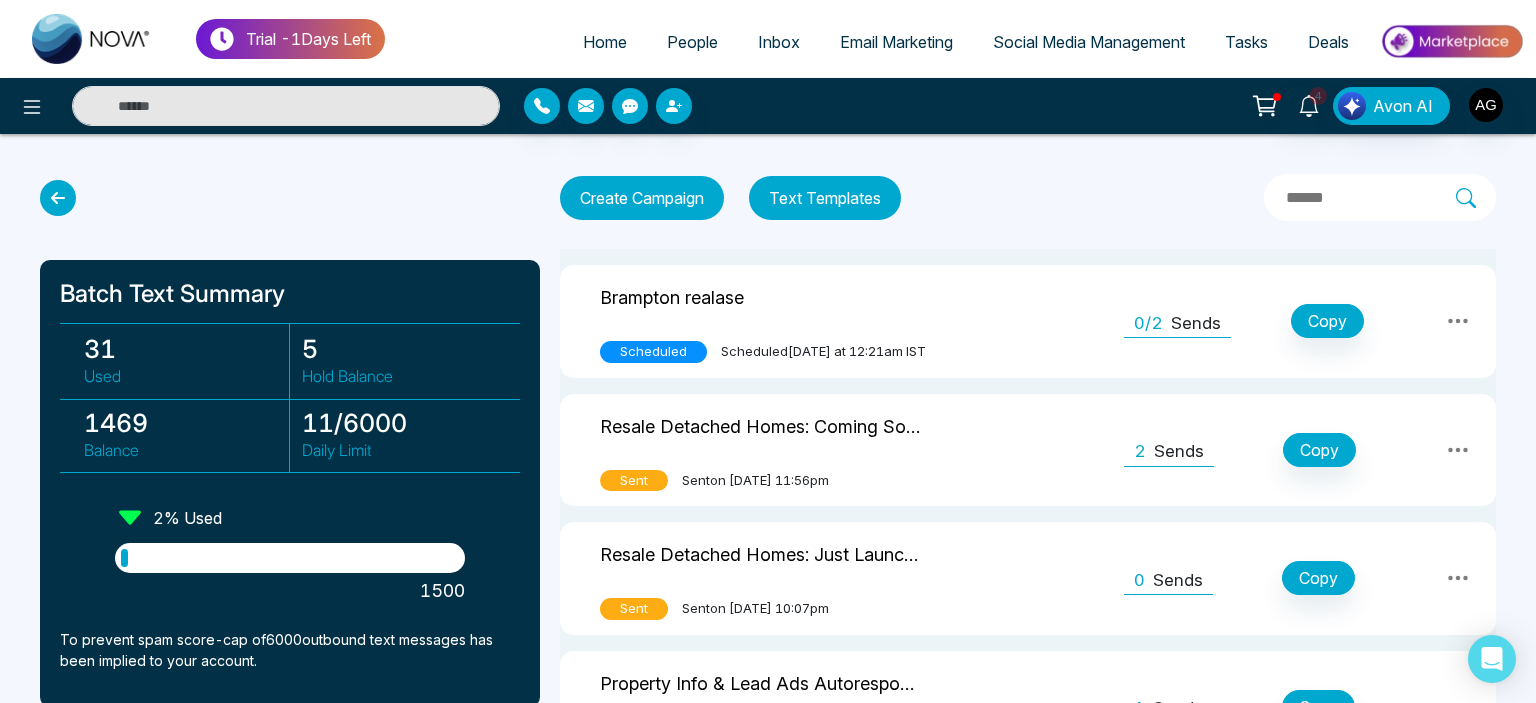 click 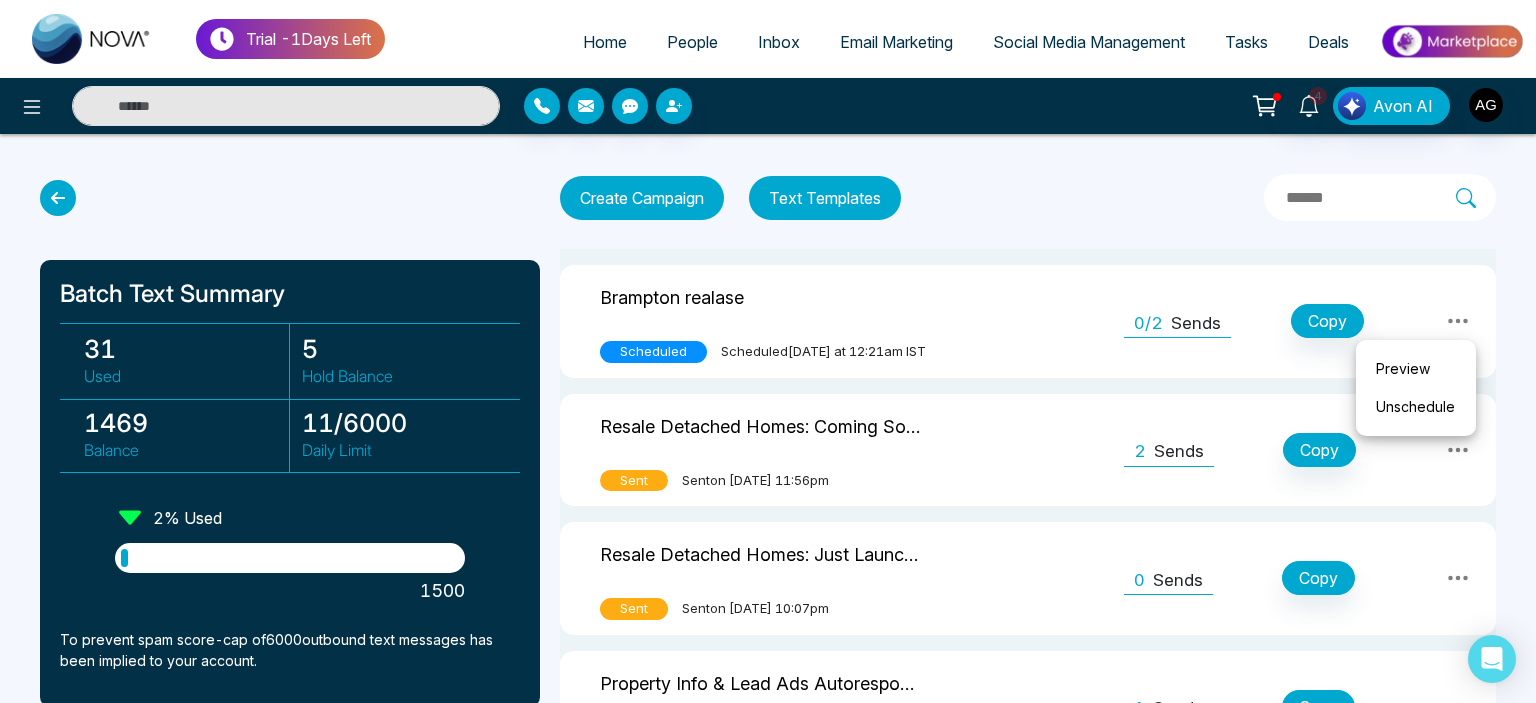click on "Preview" at bounding box center [1416, 369] 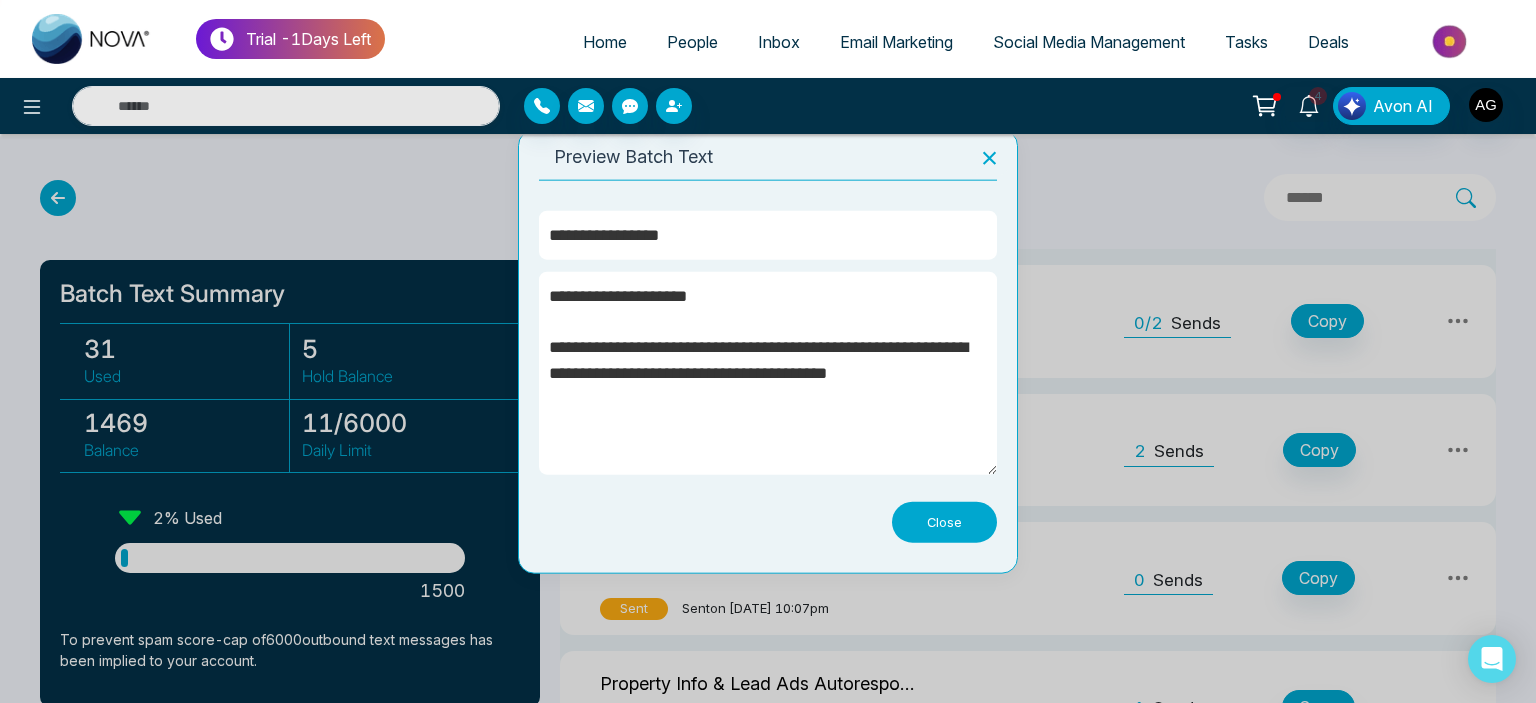 click at bounding box center (989, 155) 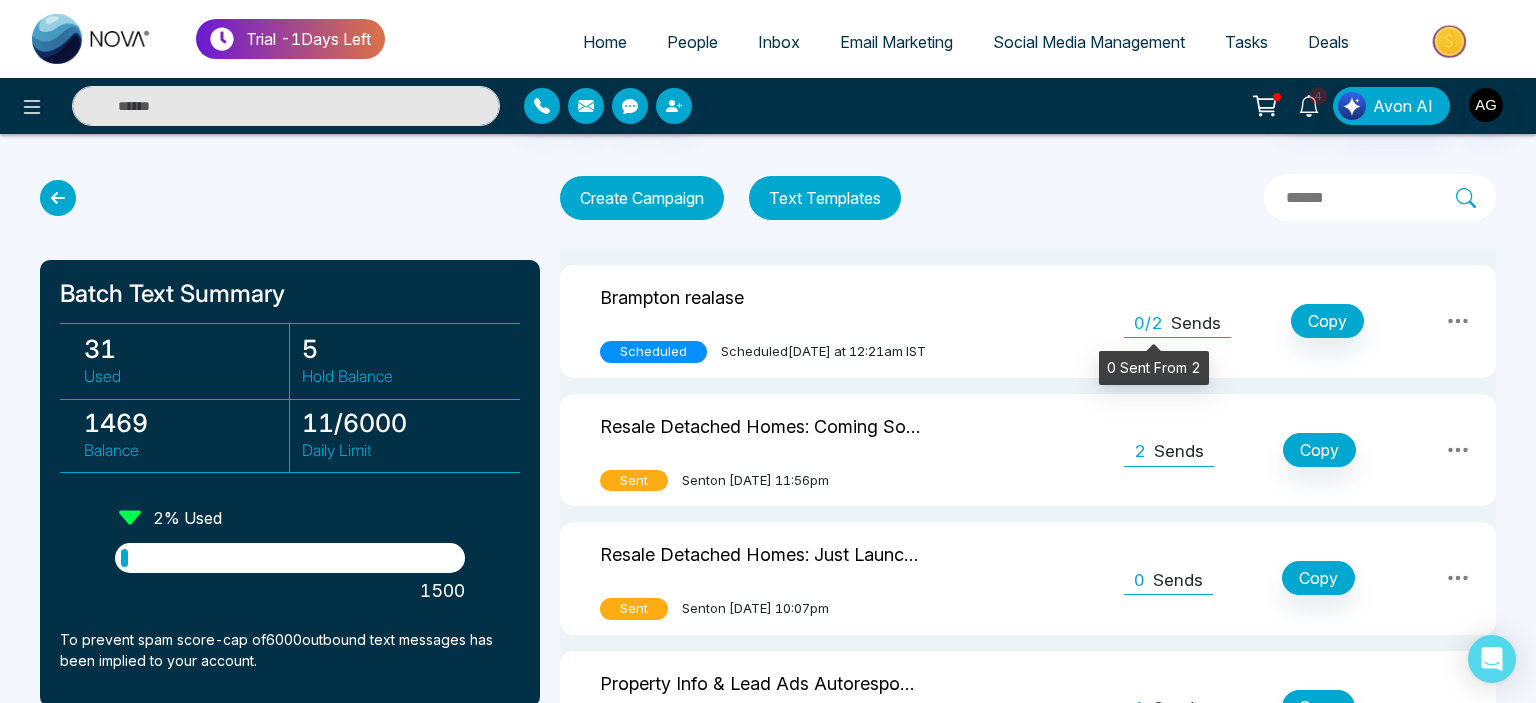 click on "0/2" at bounding box center (1148, 324) 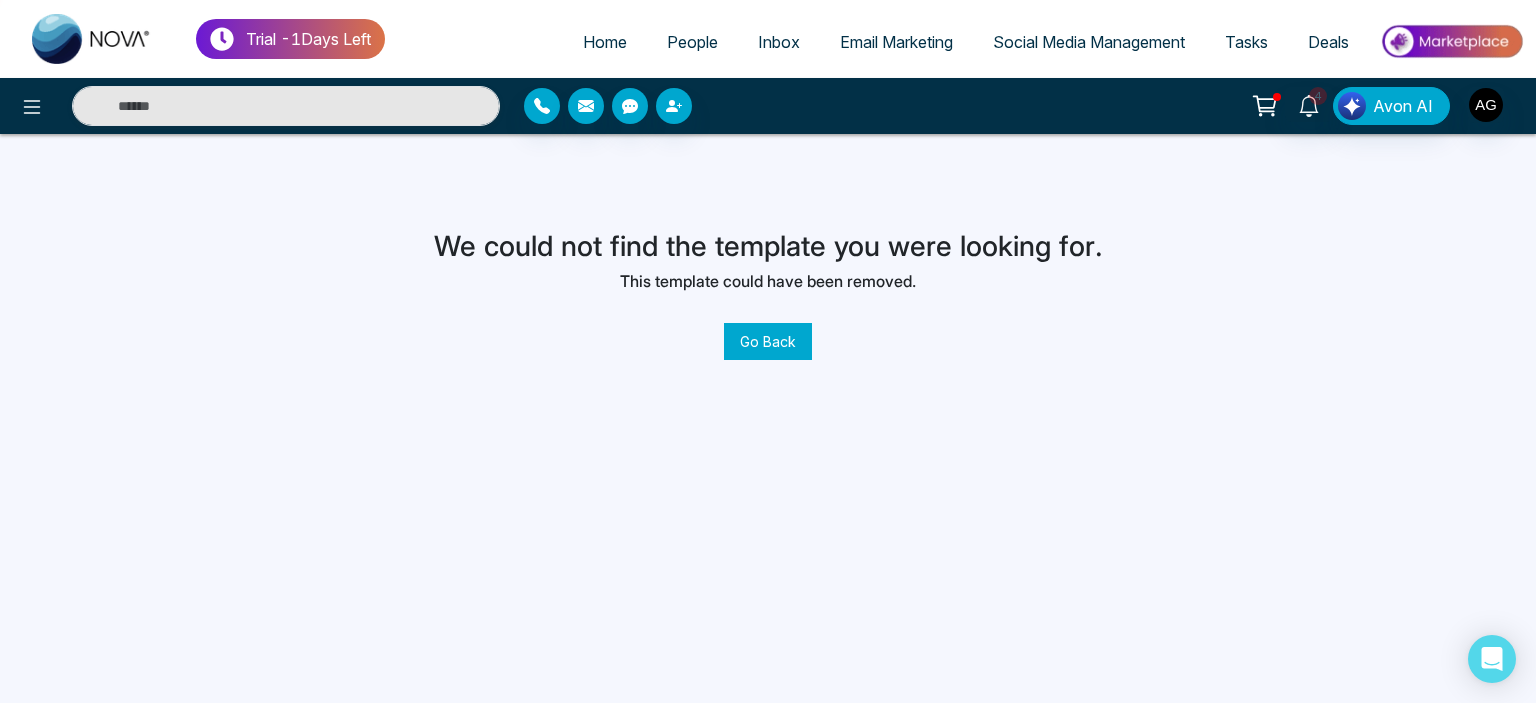 click on "Go Back" at bounding box center [768, 341] 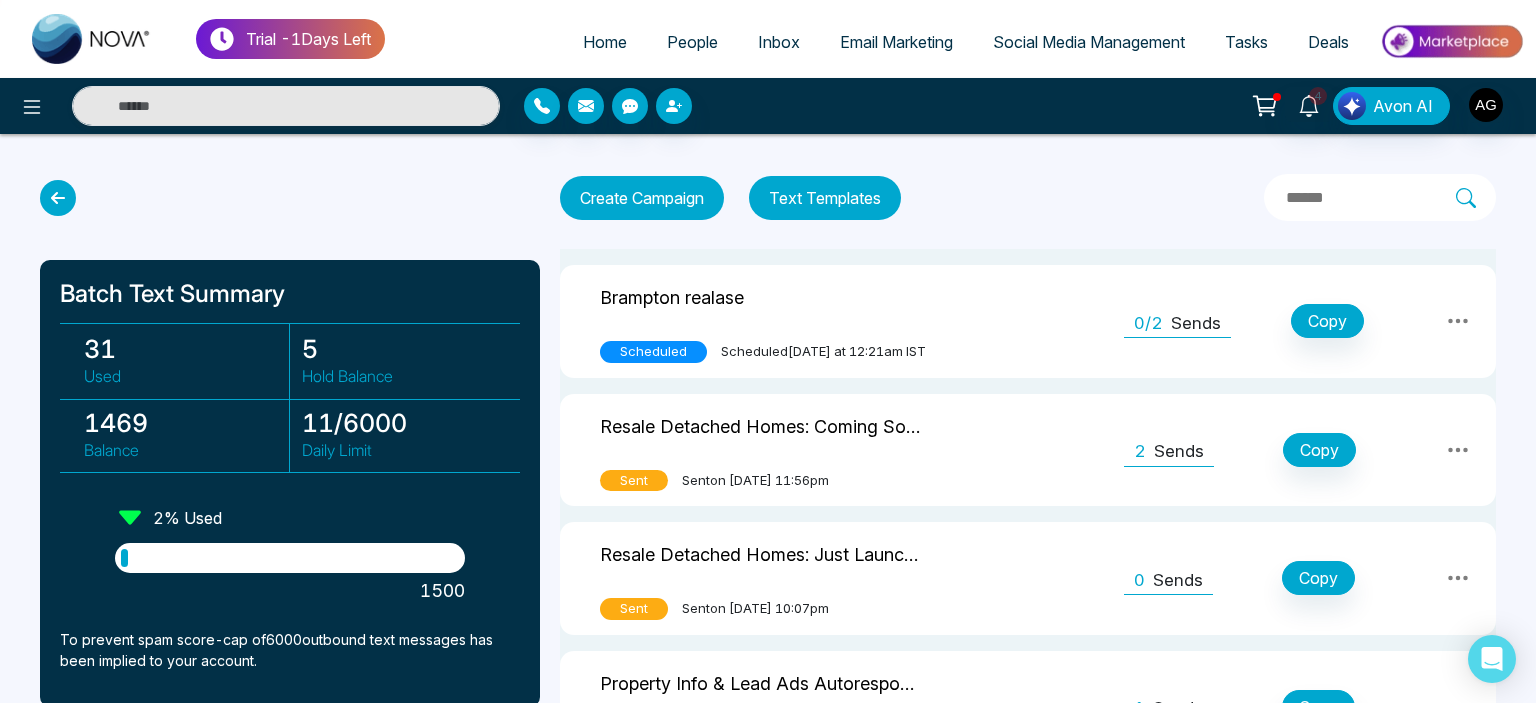 click on "Create Campaign Text Templates Brampton realase Scheduled Scheduled  [DATE] at 12:21am   IST 0/2 Sends Copy Resale Detached Homes: Coming Soon Sent Sent  on [DATE] 11:56pm 2 Sends Copy Resale Detached Homes: Just Launched Sent Sent  on [DATE] 10:07pm 0 Sends Copy Property Info & Lead Ads Autoresponder Sent Sent  on [DATE] 09:29pm 1 Sends Copy Limited Release at [PERSON_NAME], Caledon! Sent Sent  on [DATE] 09:26pm 0 Sends Copy Limited Release at [PERSON_NAME], [GEOGRAPHIC_DATA]! Sent Sent  on [DATE] 09:25pm 0 Sends Copy Home Anniversary Greeting Sent Sent  on [DATE] 03:01am 2 Sends Copy 6 Months Post-Close SMS Sent Sent  on [DATE] 02:04am 2 Sends Copy 6 Months Post-Close SMS Sent Sent  on [DATE] 02:02am 1 Sends Copy Precon Detached Homes: Coming Soon Sent Sent  on [DATE] 10:59pm 0 Sends Copy Limited Release at [PERSON_NAME], [GEOGRAPHIC_DATA]! [GEOGRAPHIC_DATA]  on [DATE] 08:27pm 0 Sends Copy Birthday Wishes Sent Sent  on [DATE] 03:29am 2" at bounding box center [1028, 3111] 